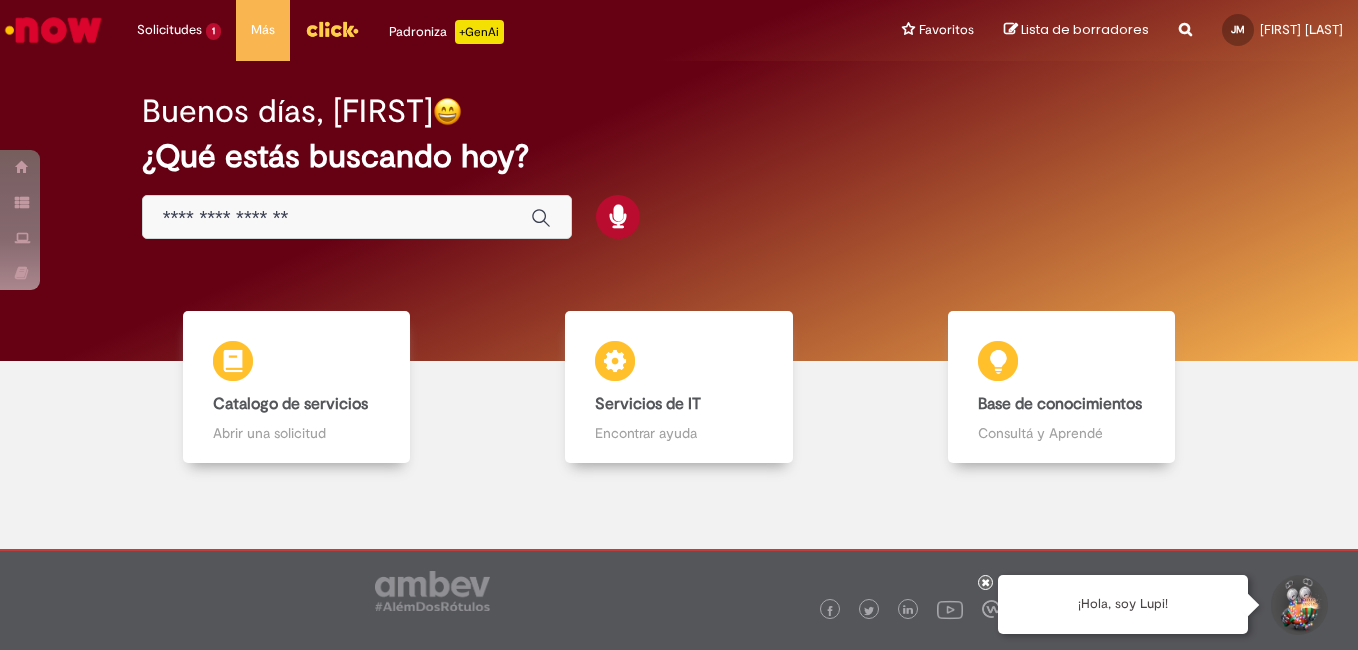 scroll, scrollTop: 0, scrollLeft: 0, axis: both 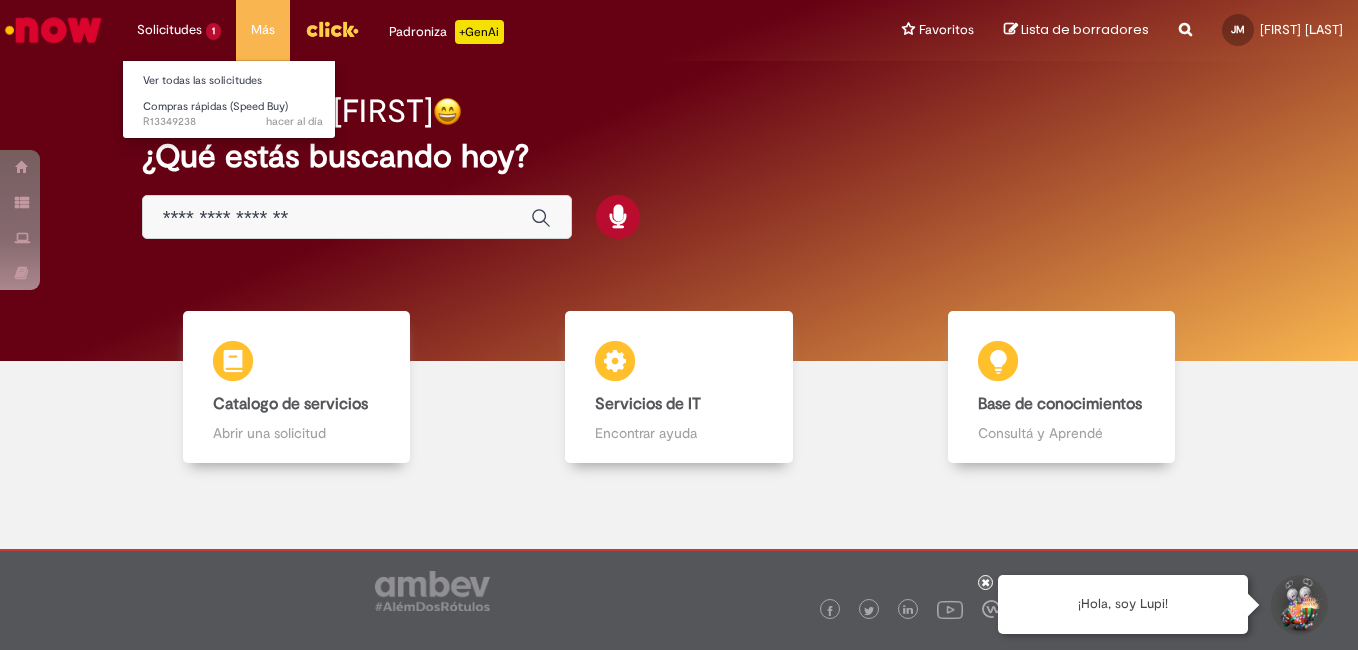 click on "Solicitudes   1
Ver todas las solicitudes
Compras rápidas (Speed Buy)
hacer al día hacer al día  R13349238" at bounding box center (179, 30) 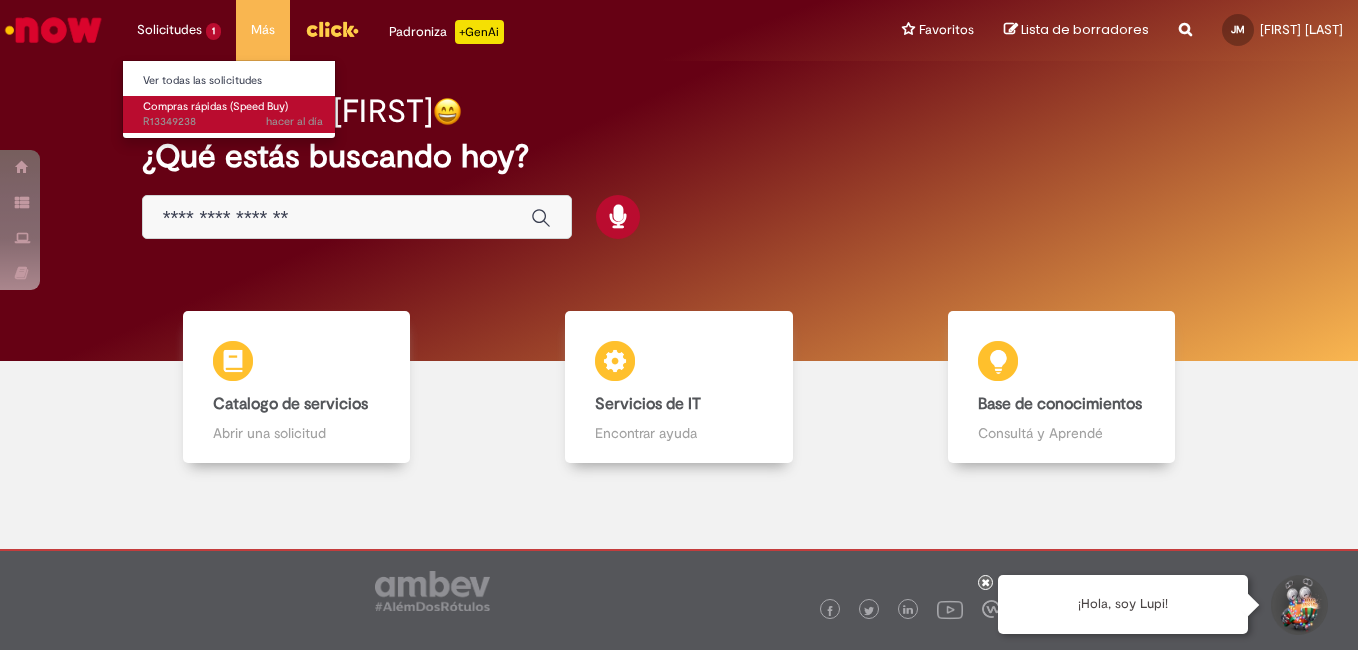 click on "Compras rápidas (Speed Buy)
hacer al día hacer al día  R13349238" at bounding box center (233, 114) 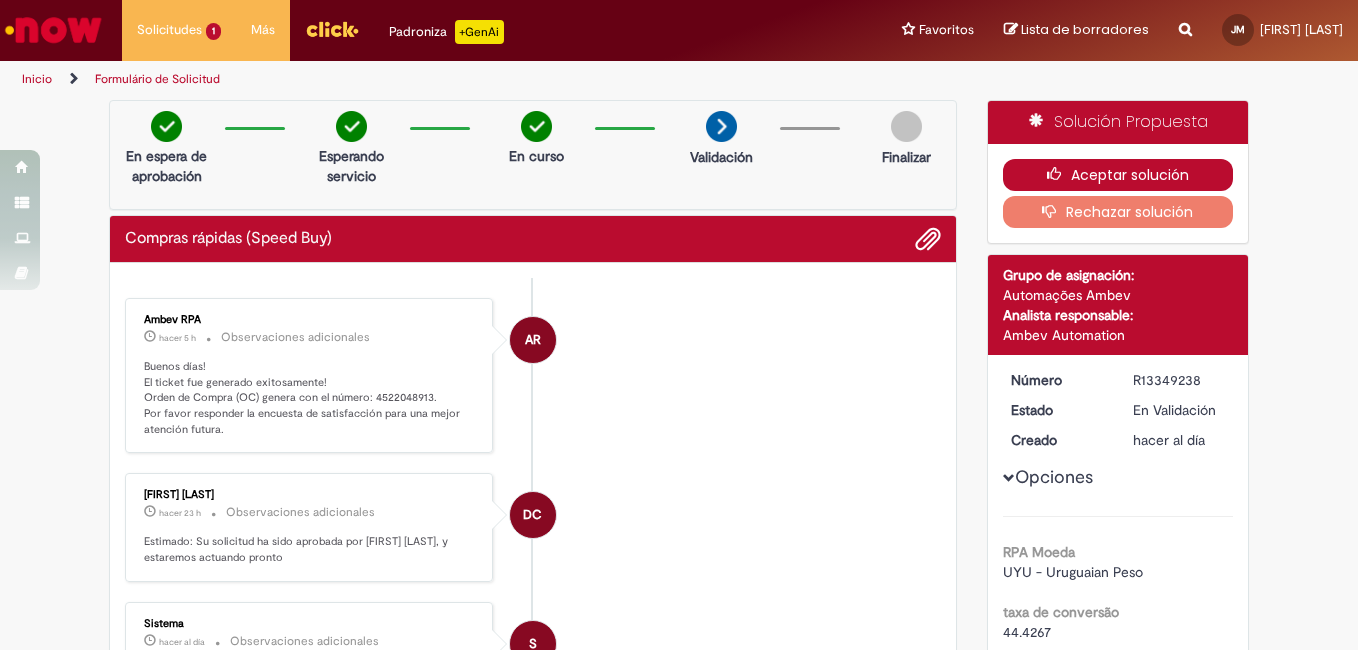 click on "Aceptar solución" at bounding box center [1118, 175] 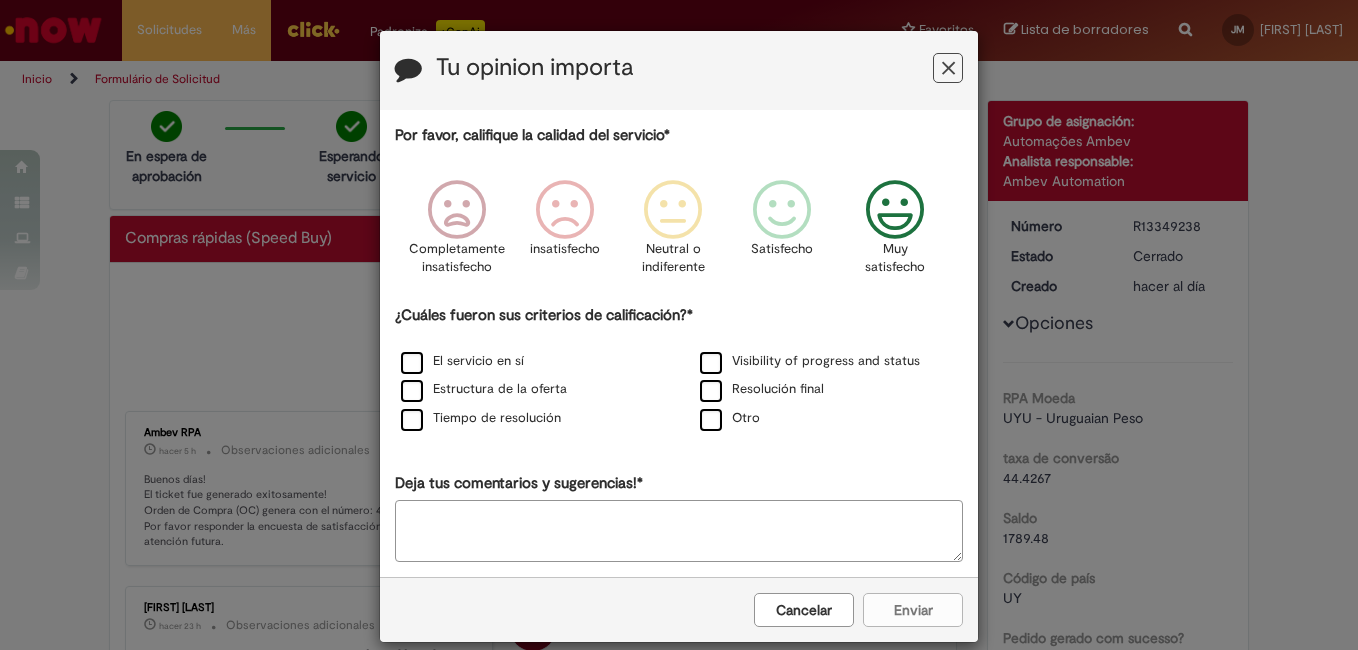 click at bounding box center (895, 210) 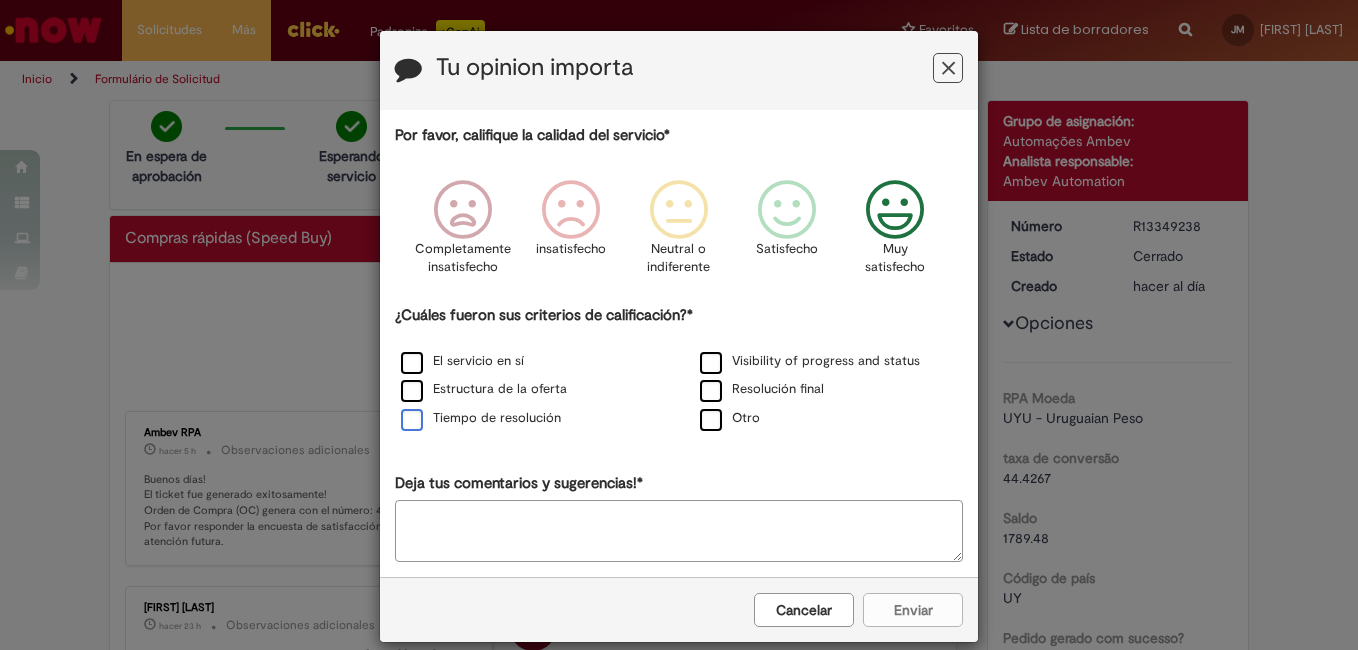click on "Tiempo de resolución" at bounding box center (481, 418) 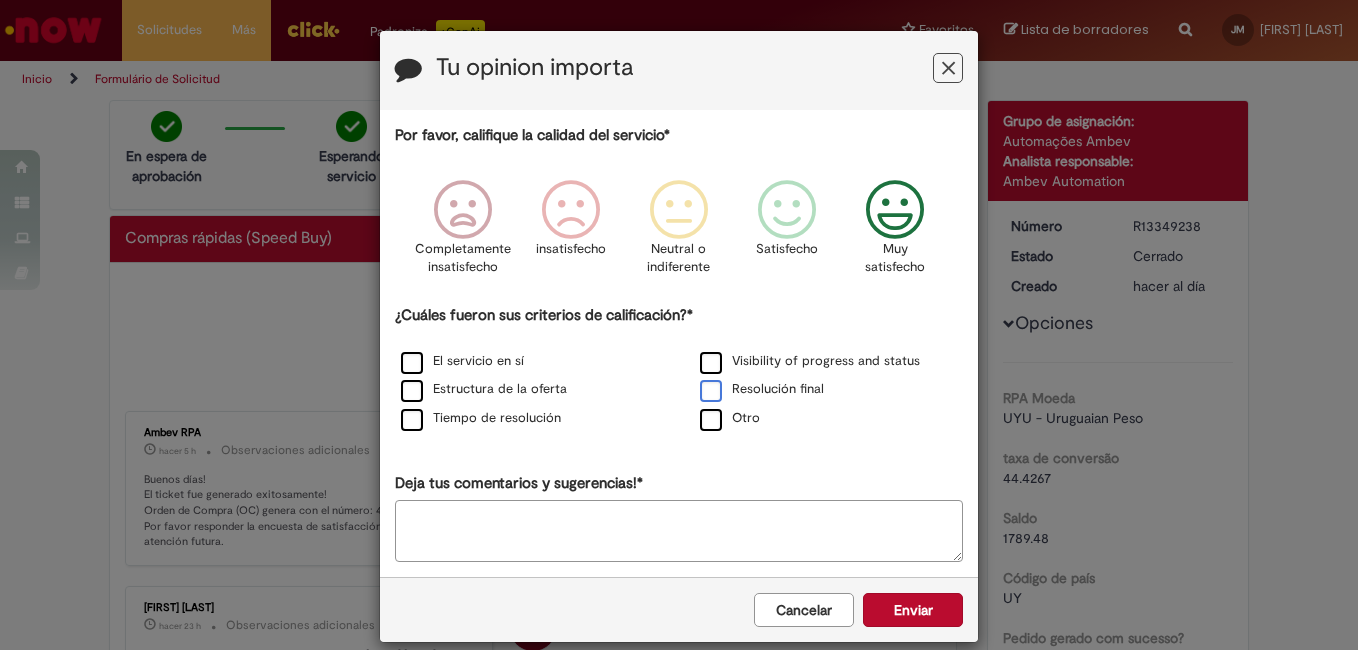 click on "Resolución final" at bounding box center [762, 389] 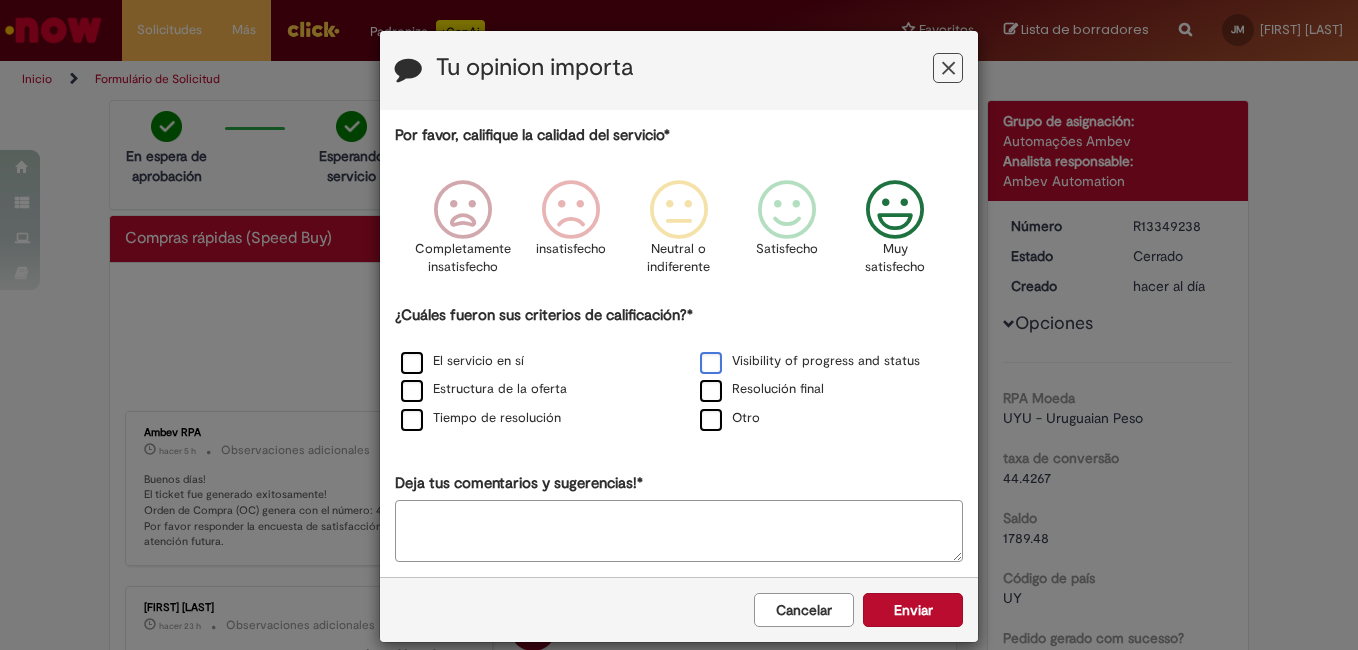 click on "Visibility of progress and status" at bounding box center [810, 361] 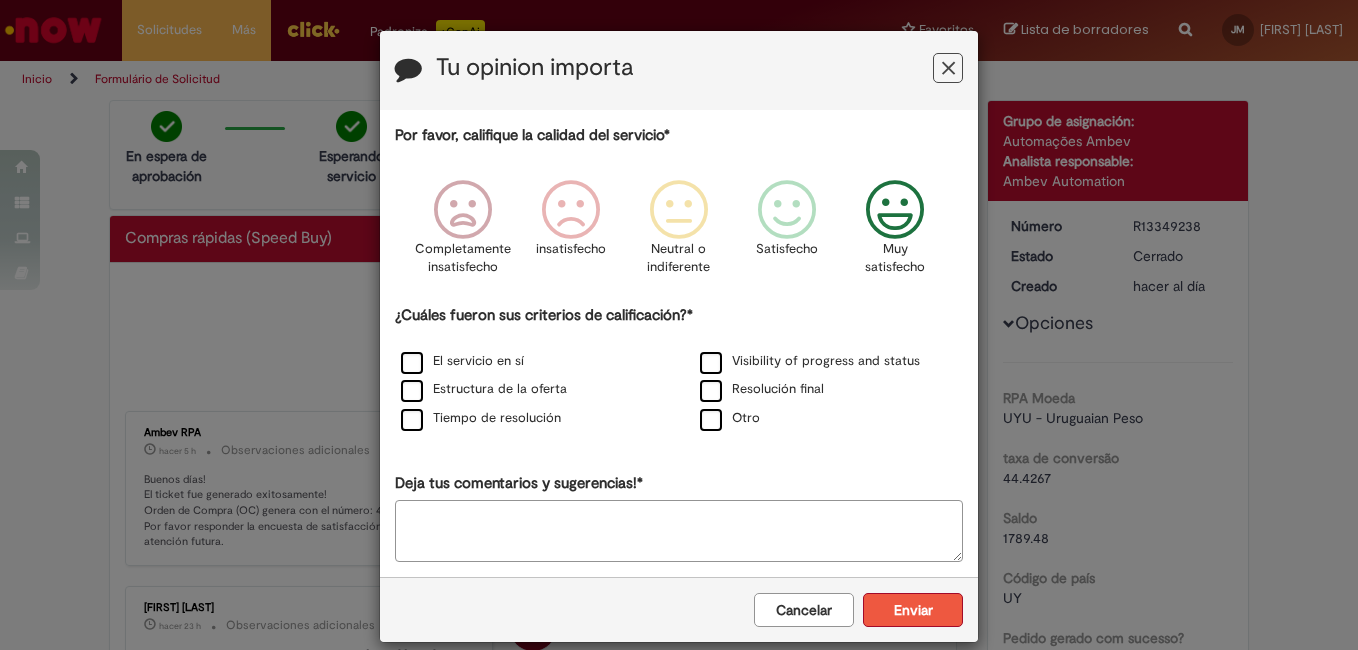 click on "Enviar" at bounding box center [913, 610] 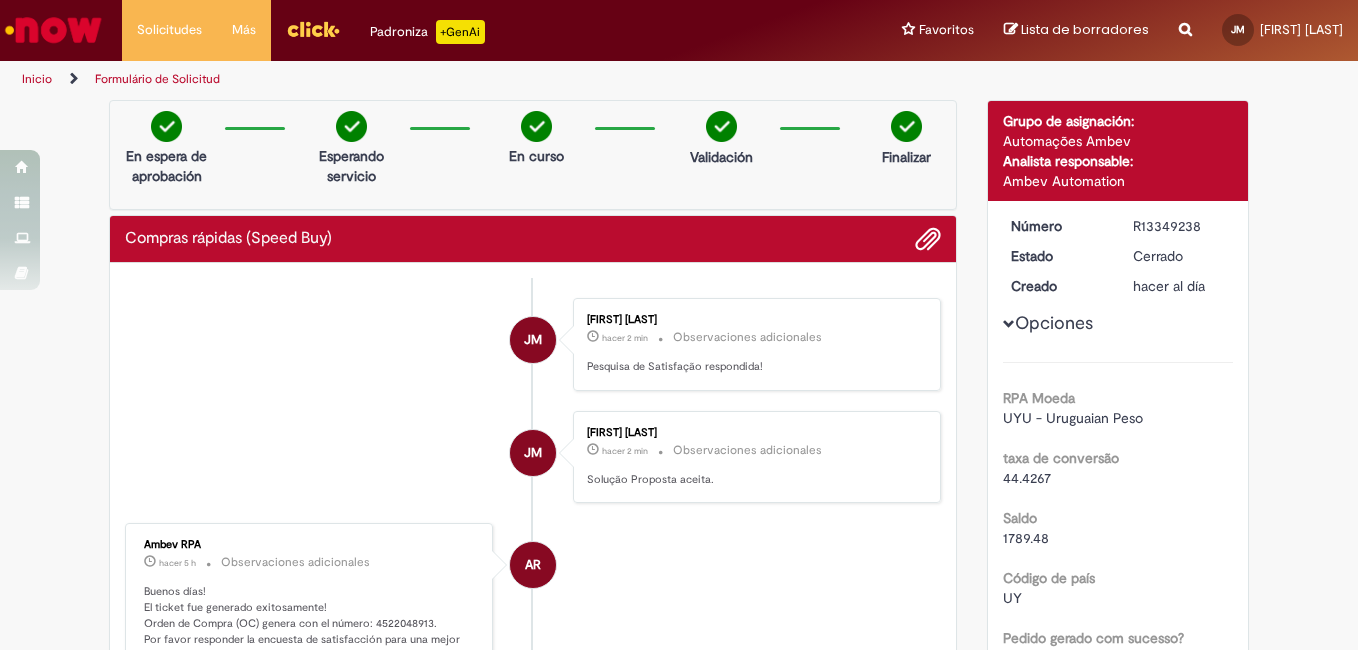 drag, startPoint x: 42, startPoint y: 75, endPoint x: 72, endPoint y: 106, distance: 43.13931 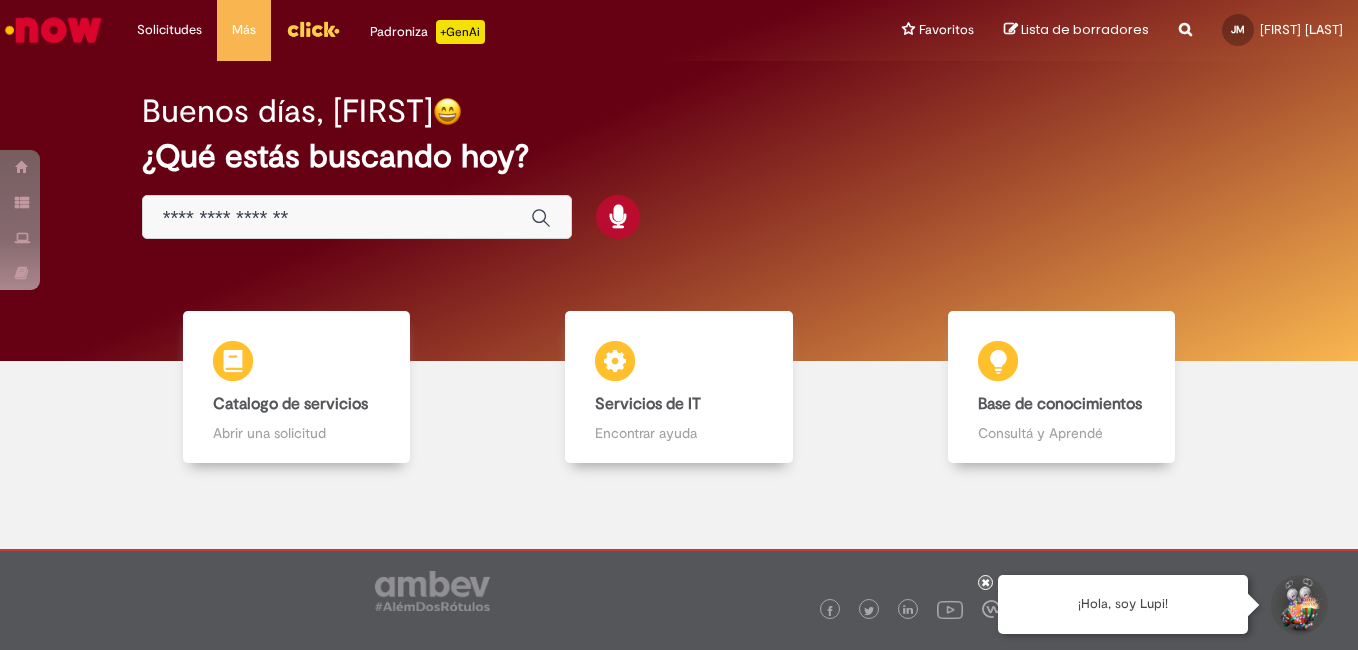 drag, startPoint x: 300, startPoint y: 218, endPoint x: 300, endPoint y: 206, distance: 12 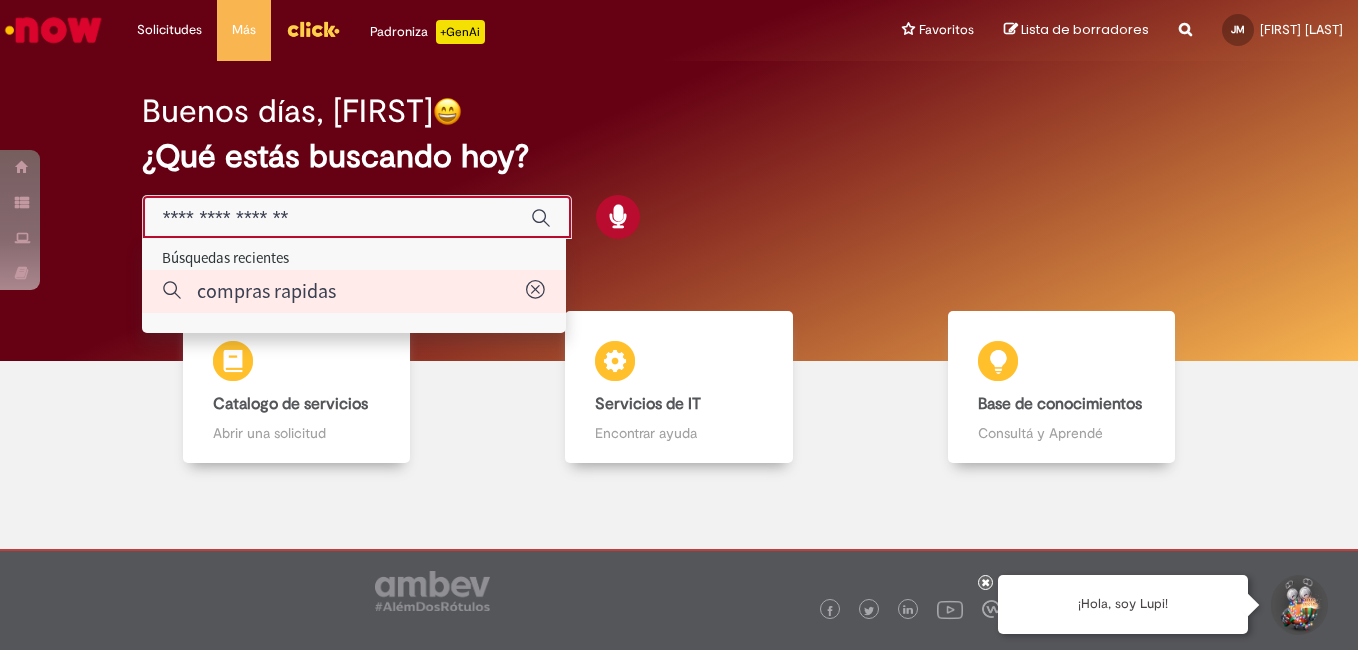 type on "**********" 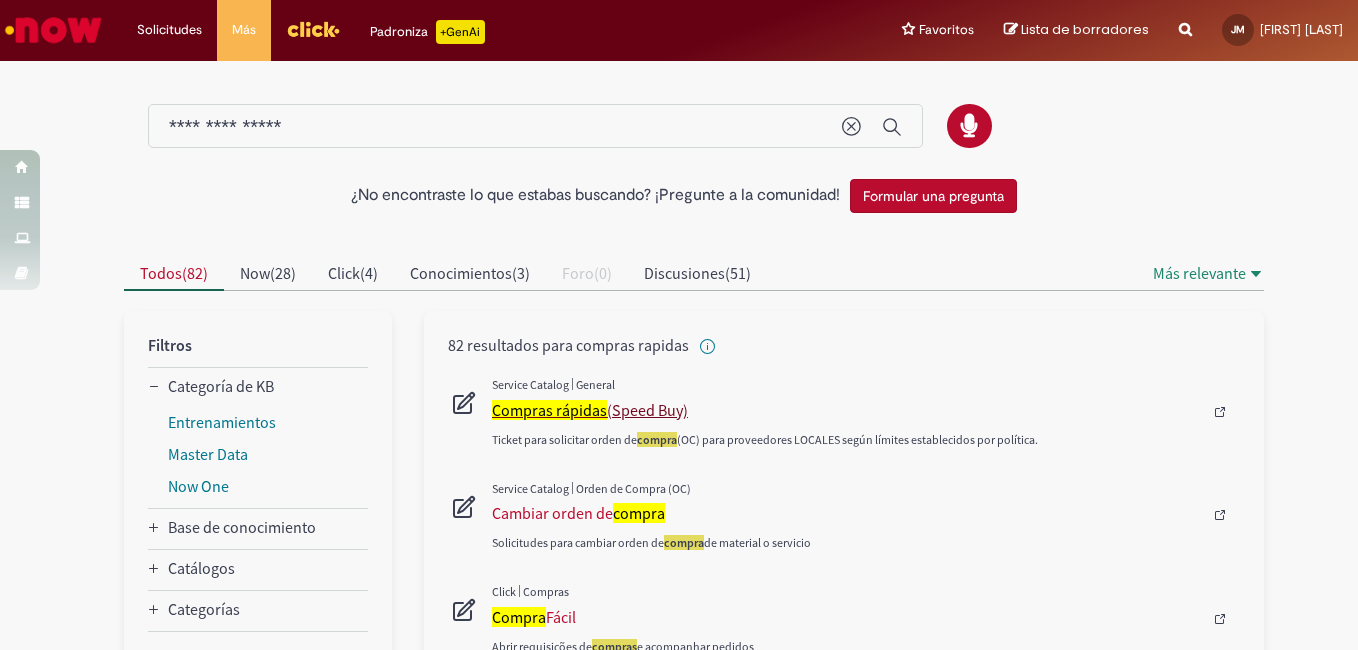 click on "Compras rápidas" at bounding box center [549, 410] 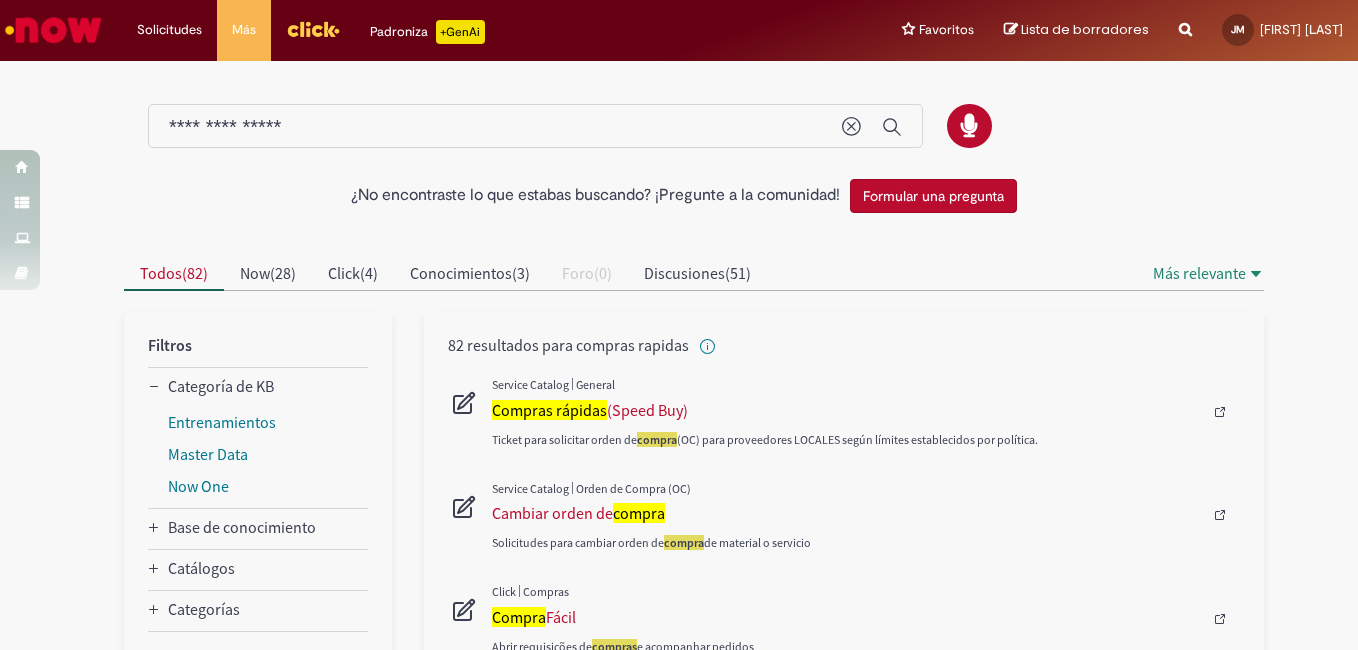 type 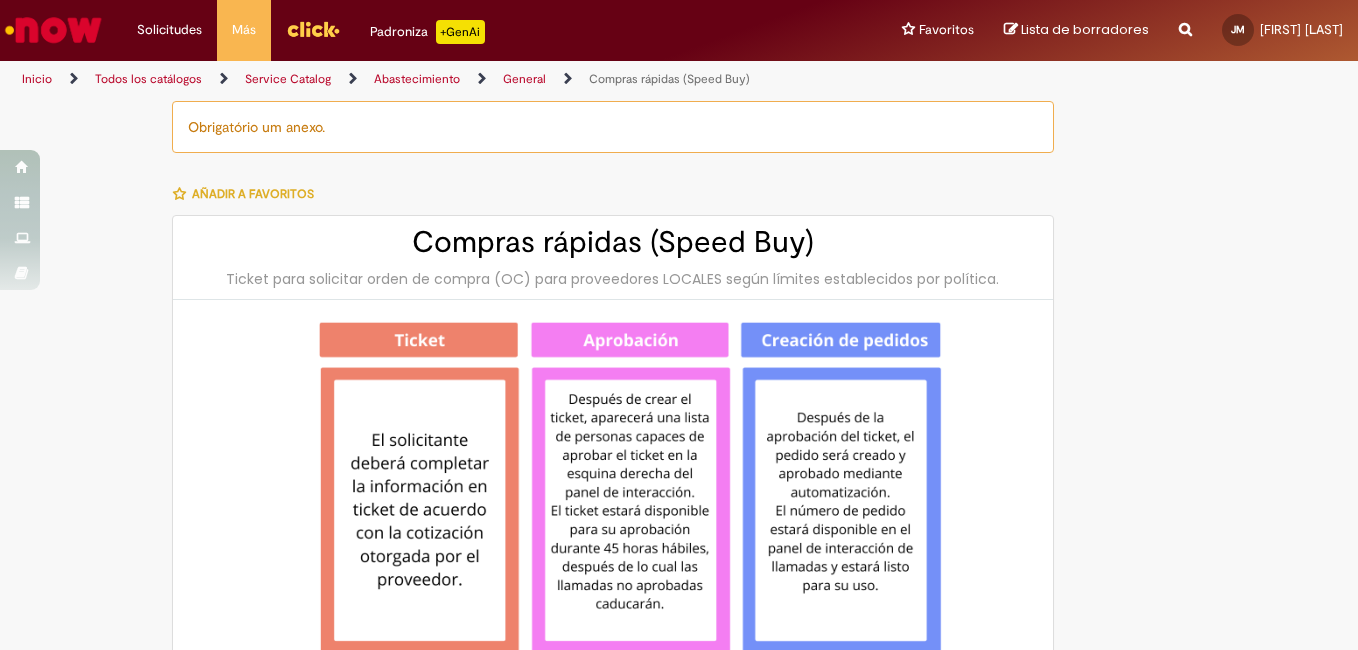 type on "**********" 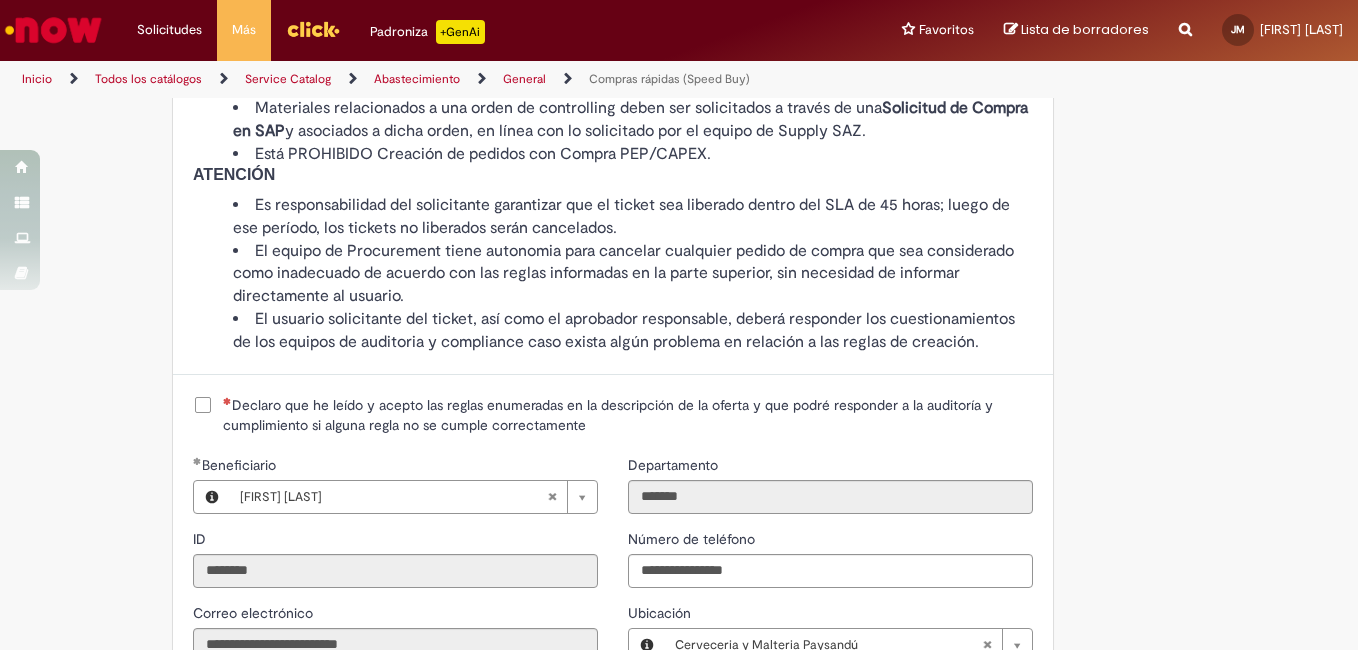 scroll, scrollTop: 2100, scrollLeft: 0, axis: vertical 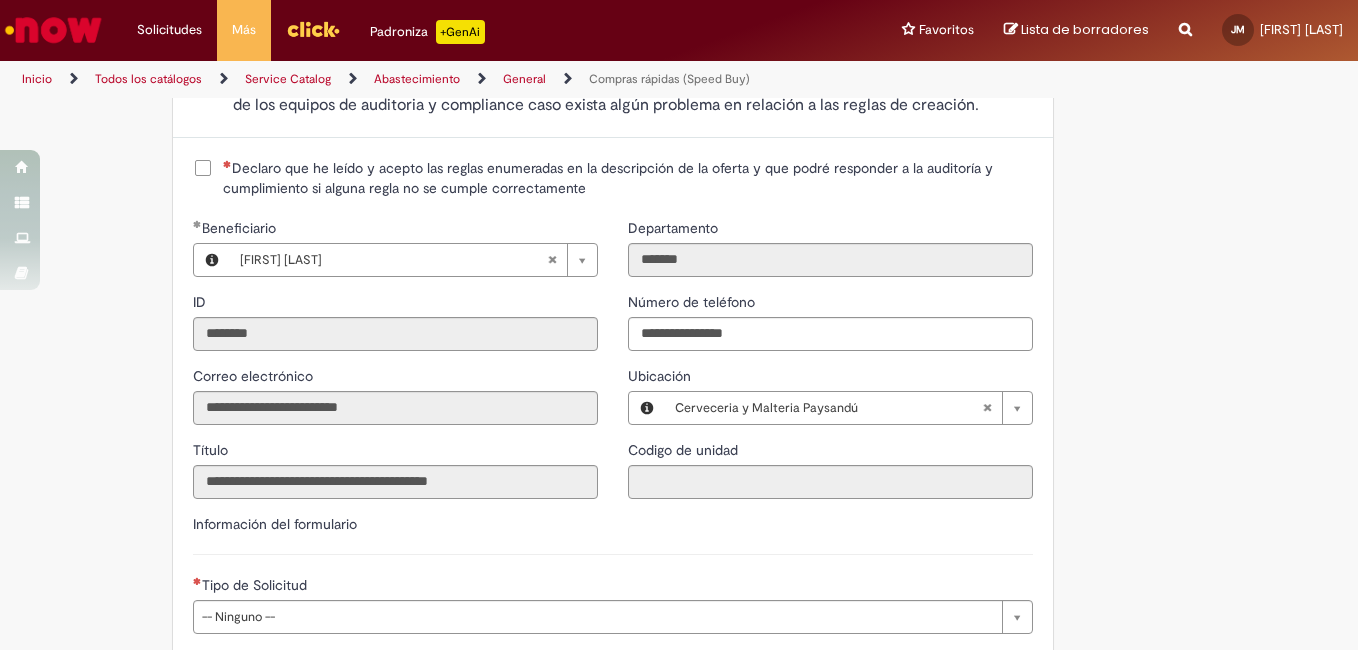 click on "Declaro que he leído y acepto las reglas enumeradas en la descripción de la oferta y que podré responder a la auditoría y cumplimiento si alguna regla no se cumple correctamente" at bounding box center (628, 178) 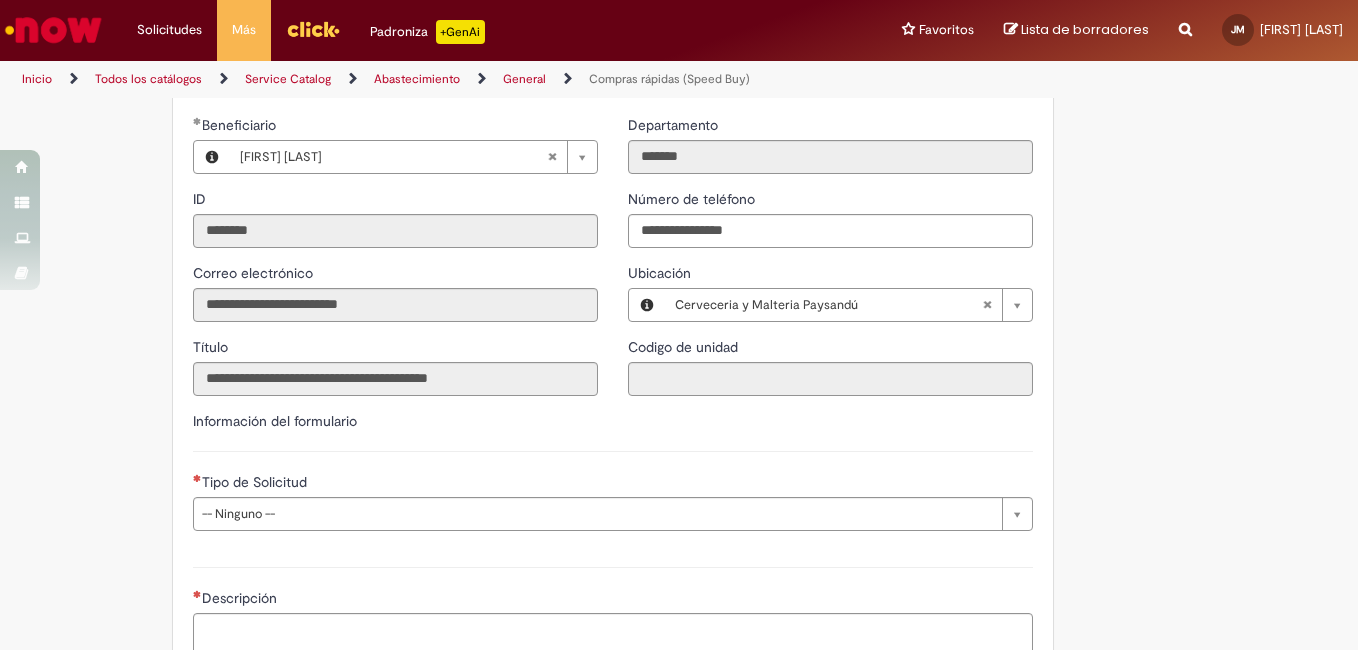 scroll, scrollTop: 2400, scrollLeft: 0, axis: vertical 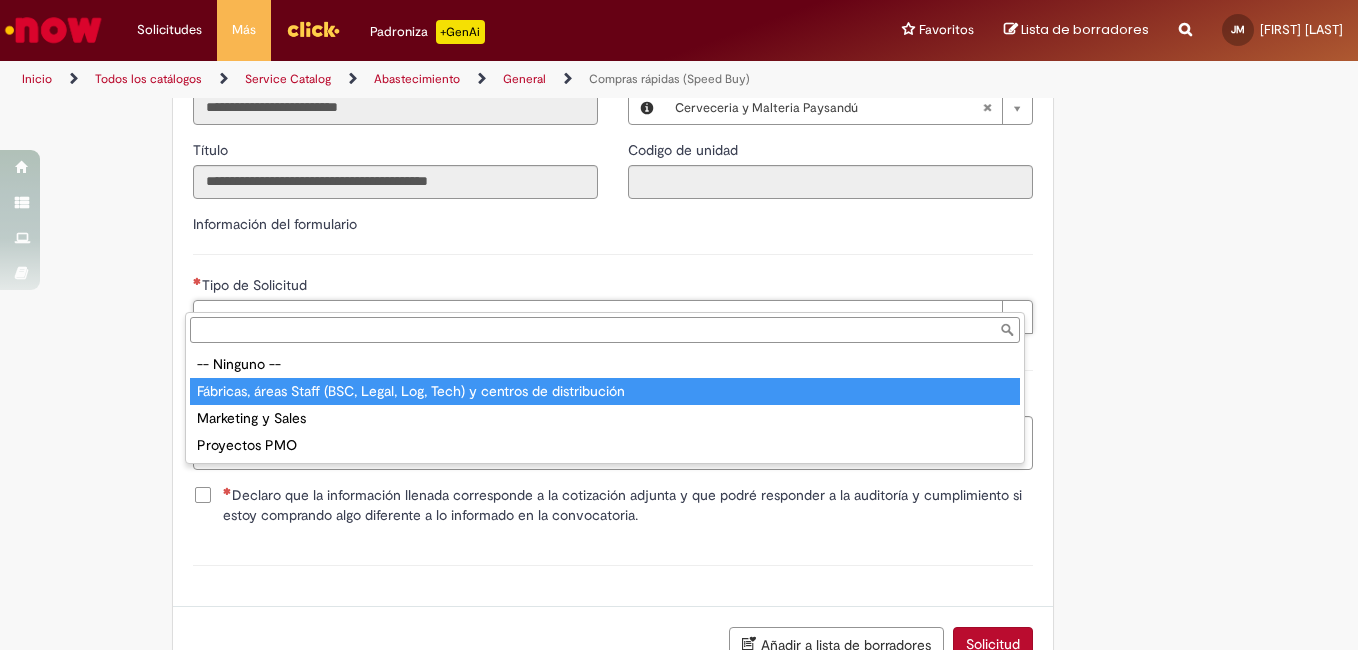 type on "**********" 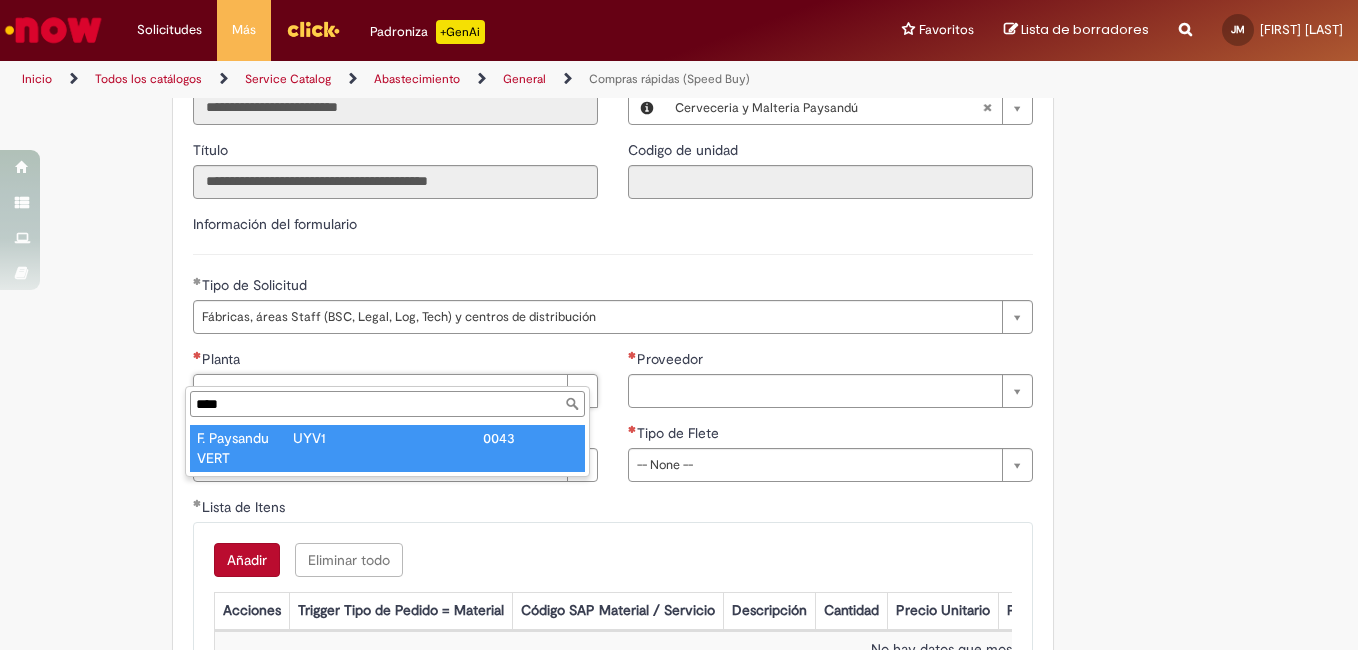 type on "****" 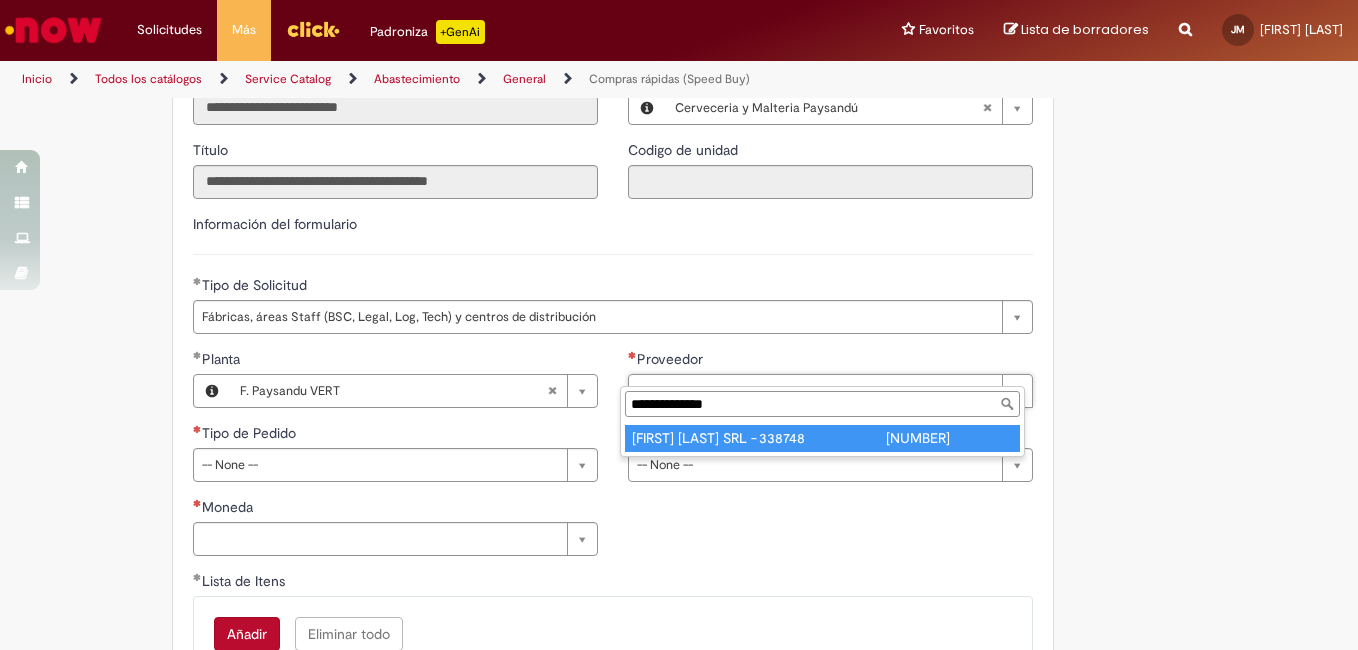 type on "**********" 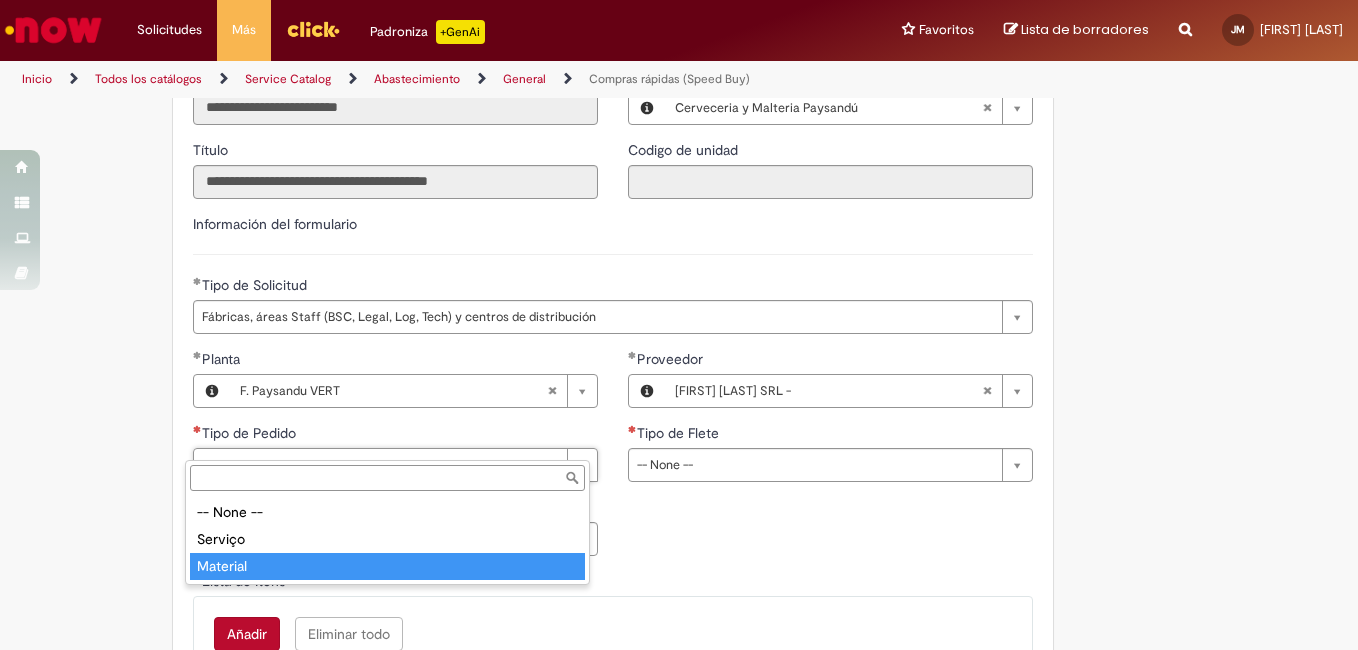 type on "********" 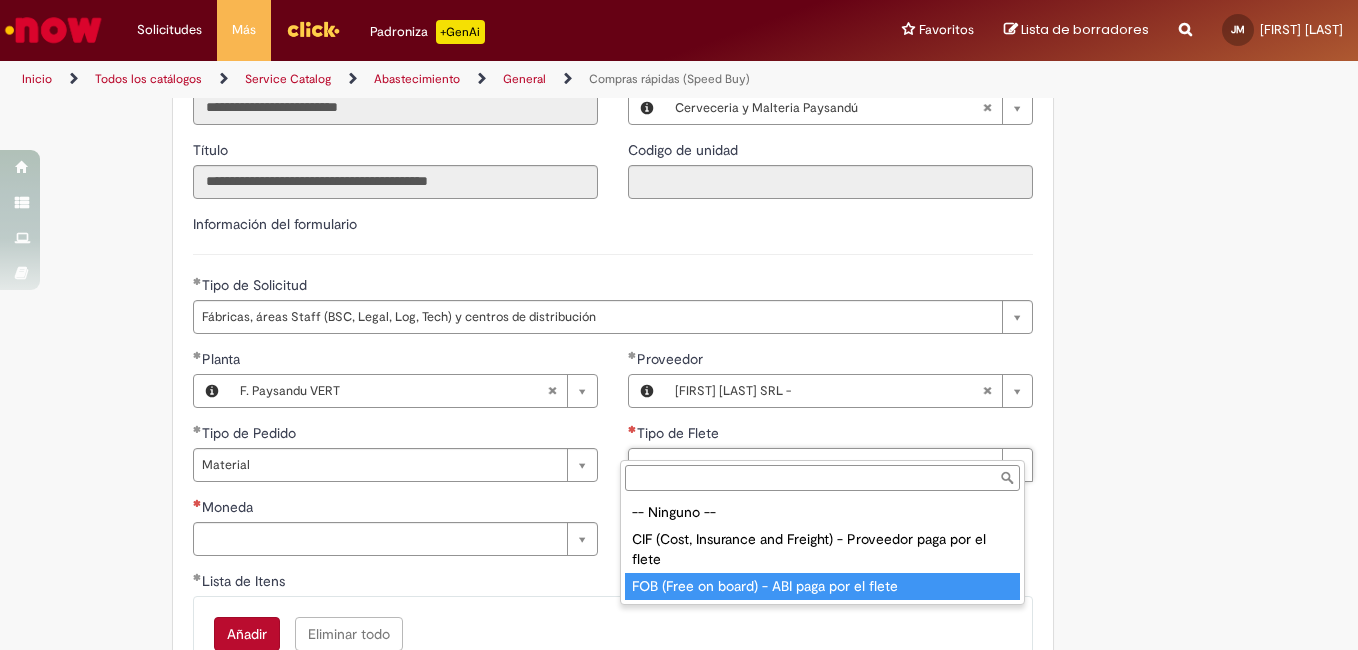 type on "**********" 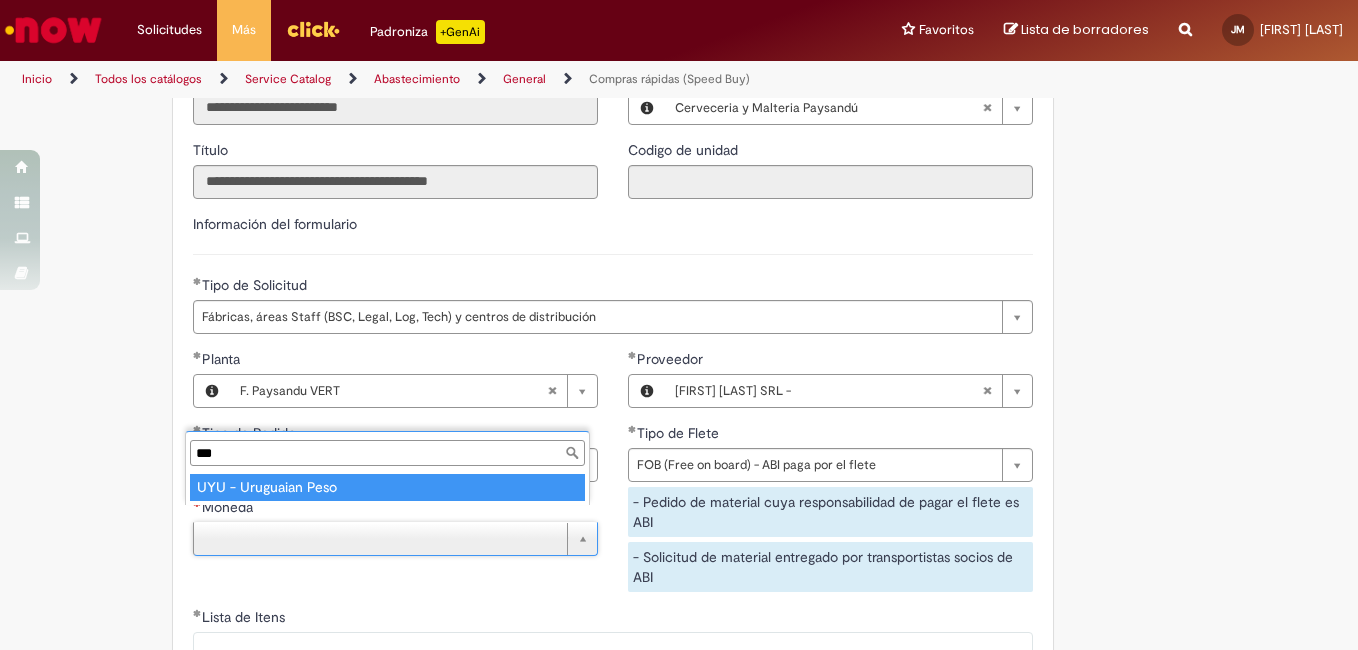 type on "***" 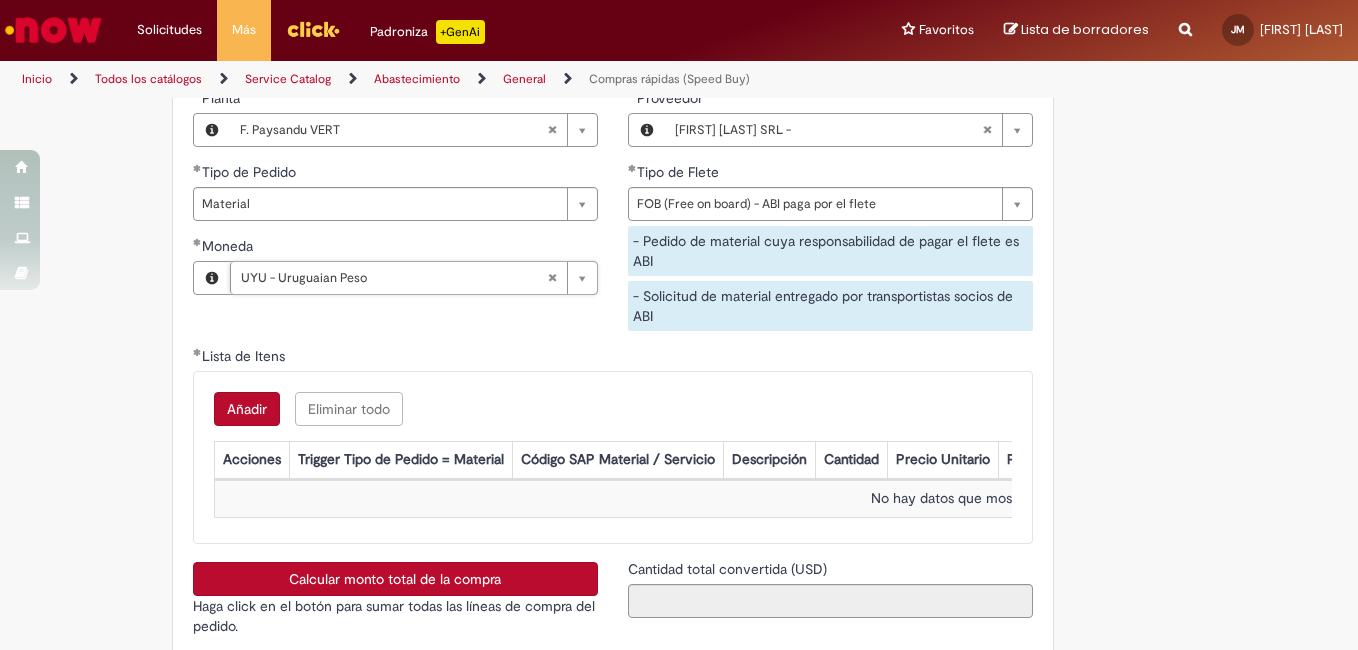 scroll, scrollTop: 2700, scrollLeft: 0, axis: vertical 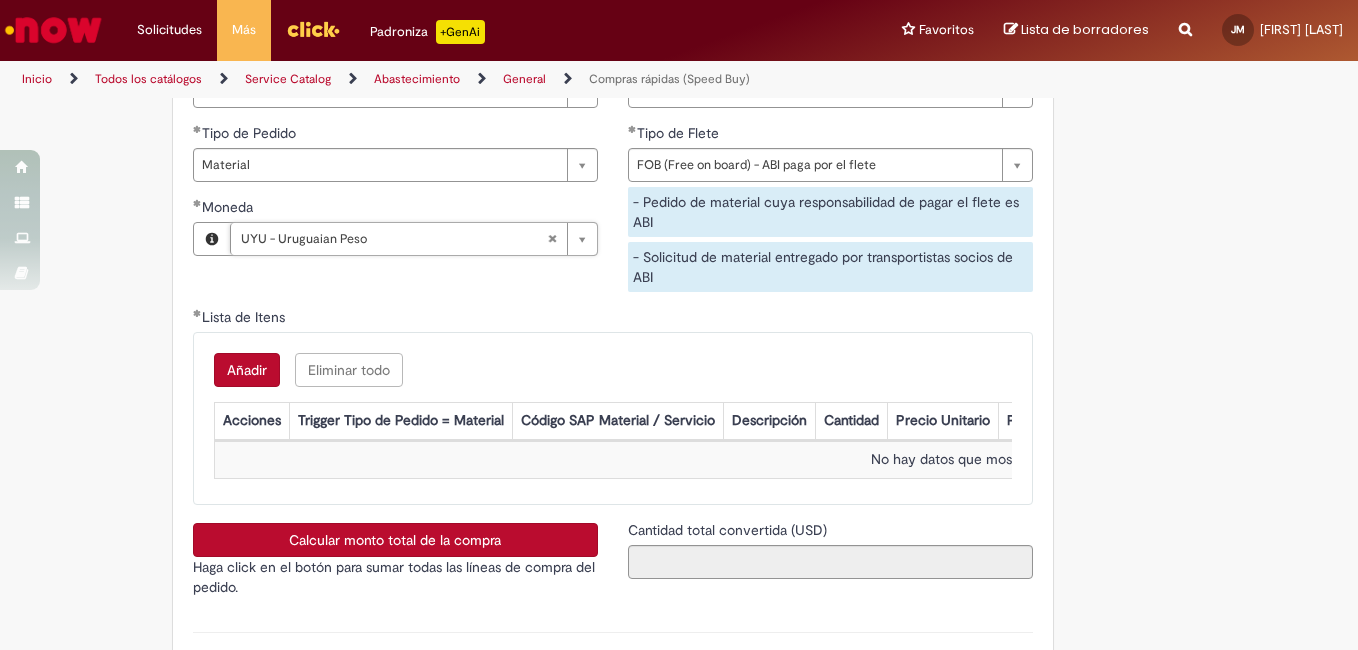 click on "Añadir" at bounding box center [247, 370] 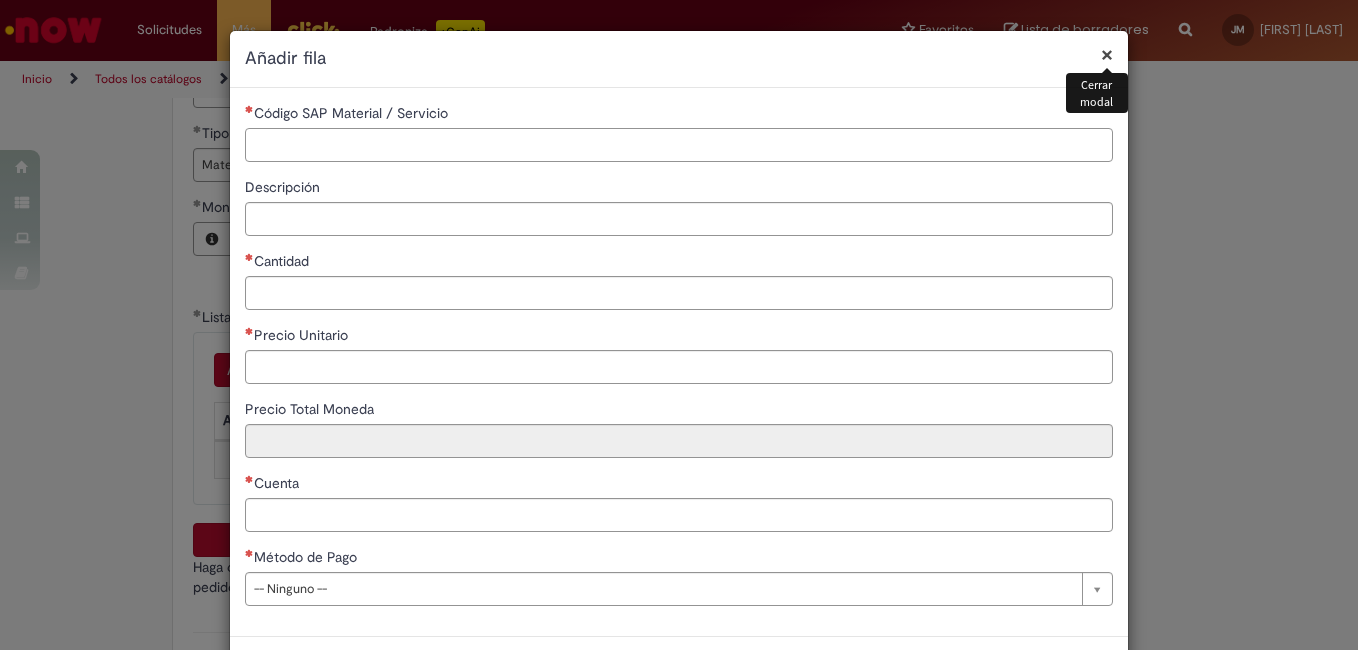 click on "Código SAP Material / Servicio" at bounding box center [679, 145] 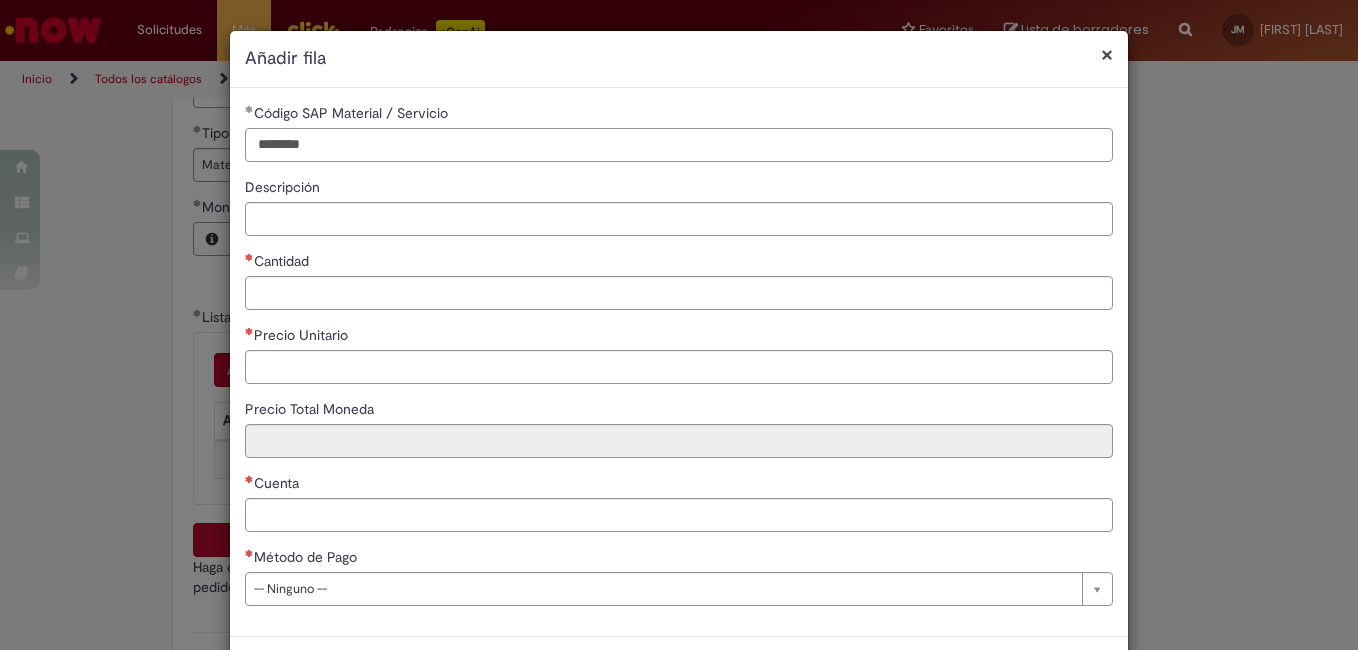 type on "********" 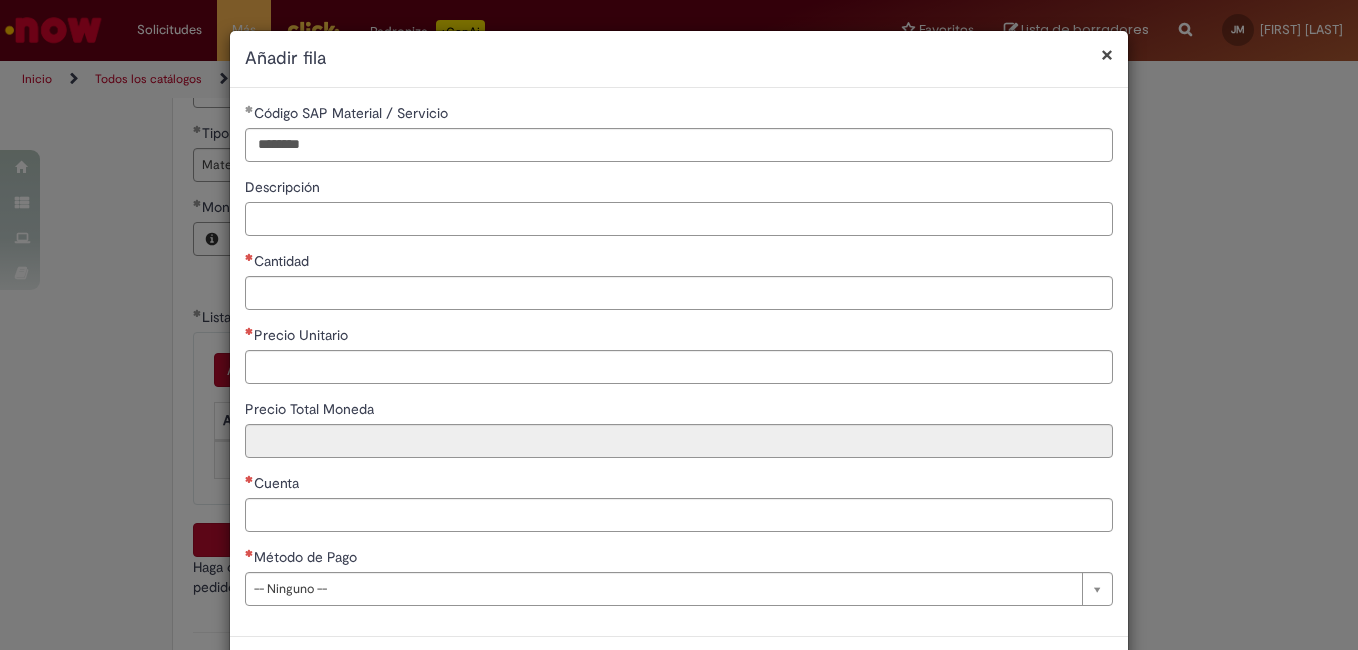 click on "Descripción" at bounding box center (679, 219) 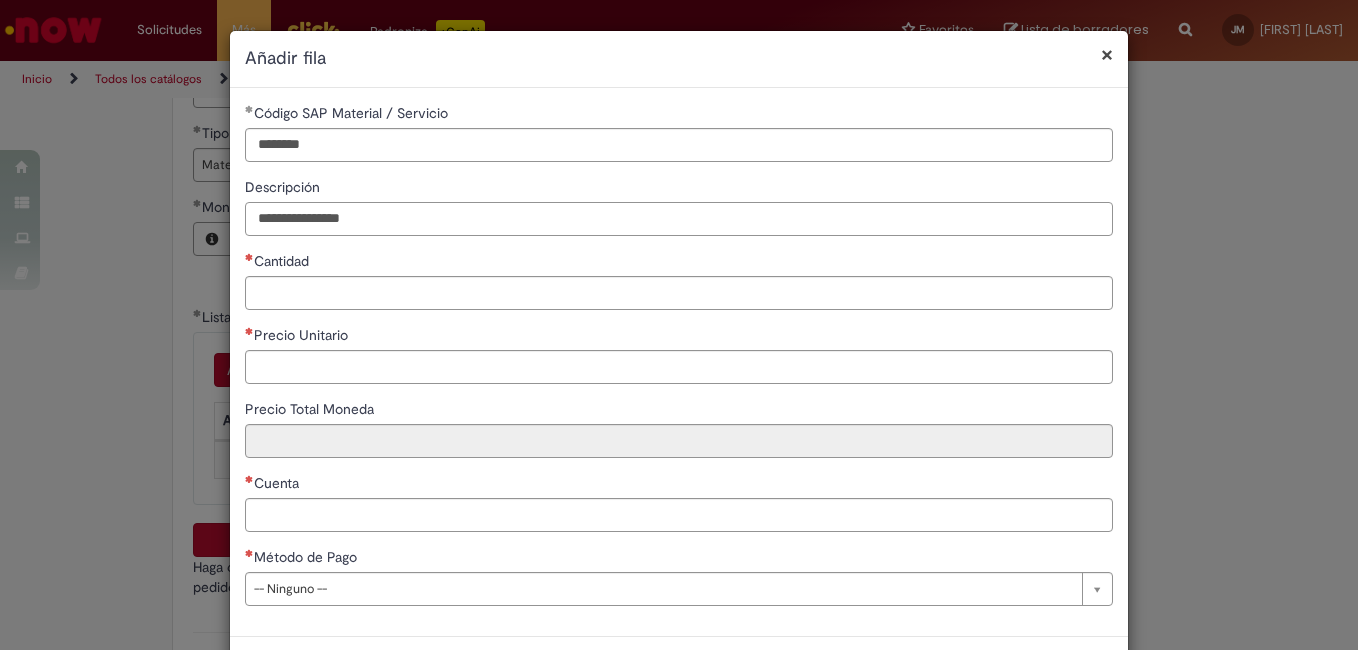 type on "**********" 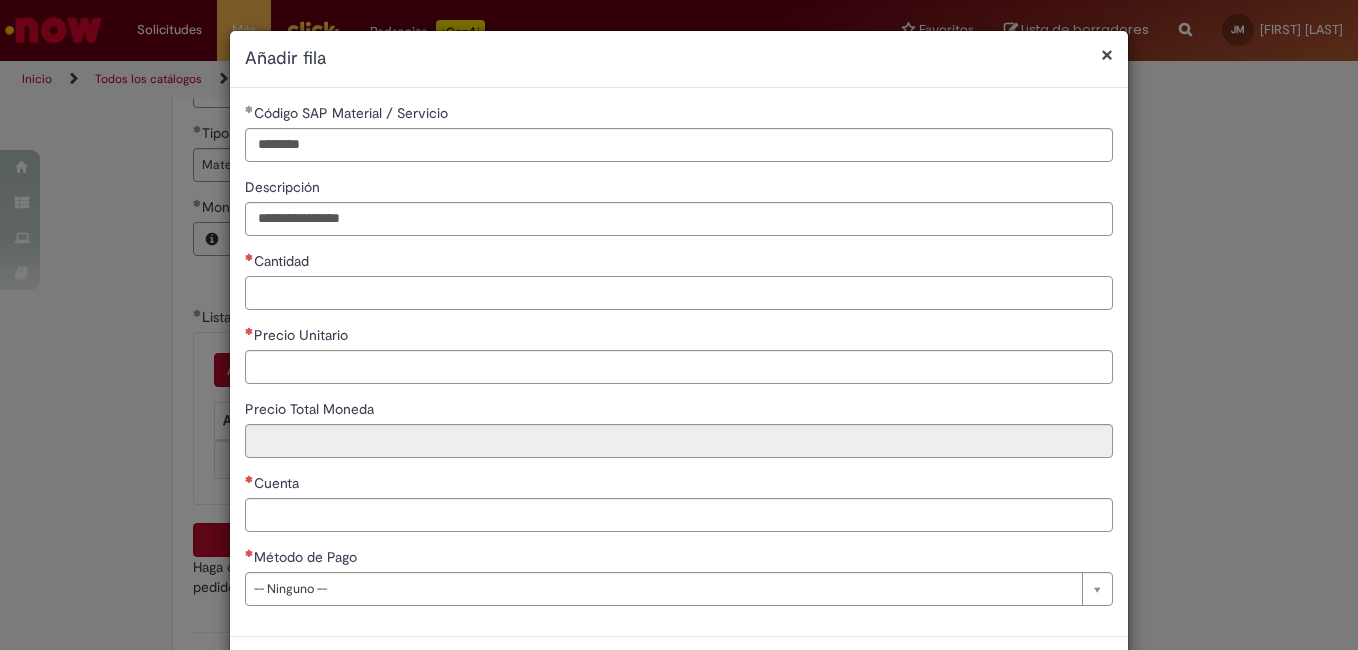 click on "Cantidad" at bounding box center (679, 293) 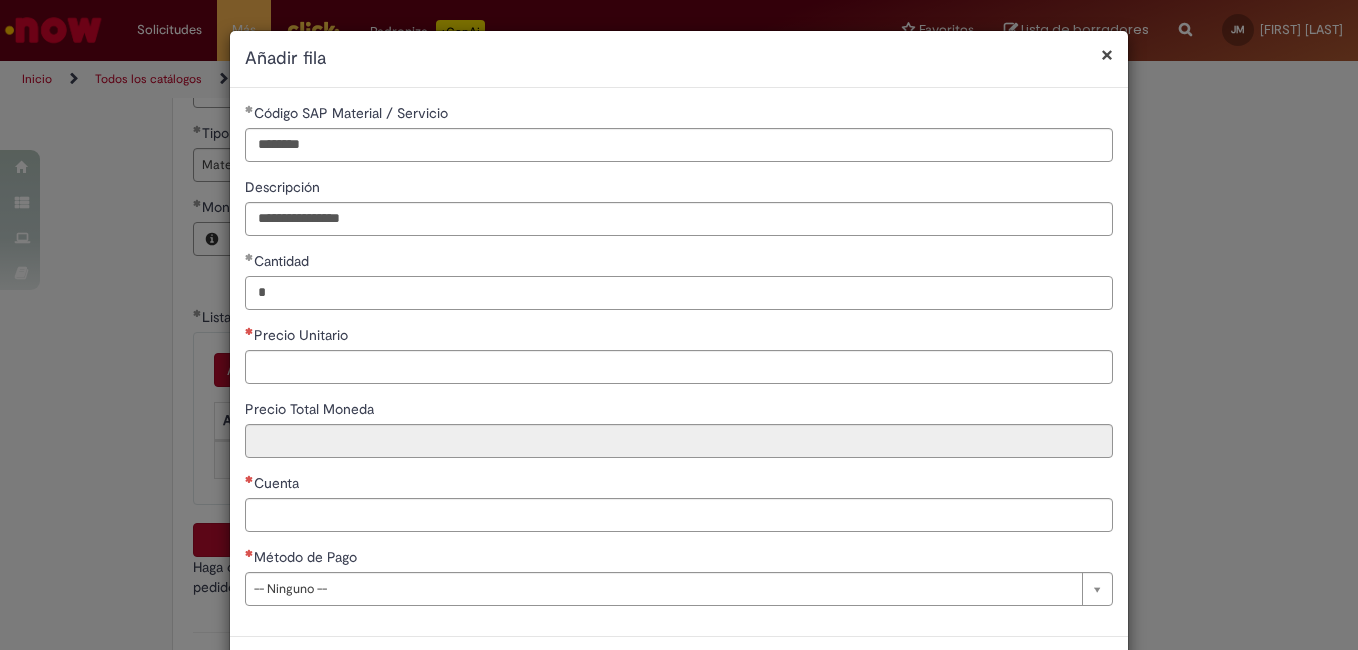 type on "*" 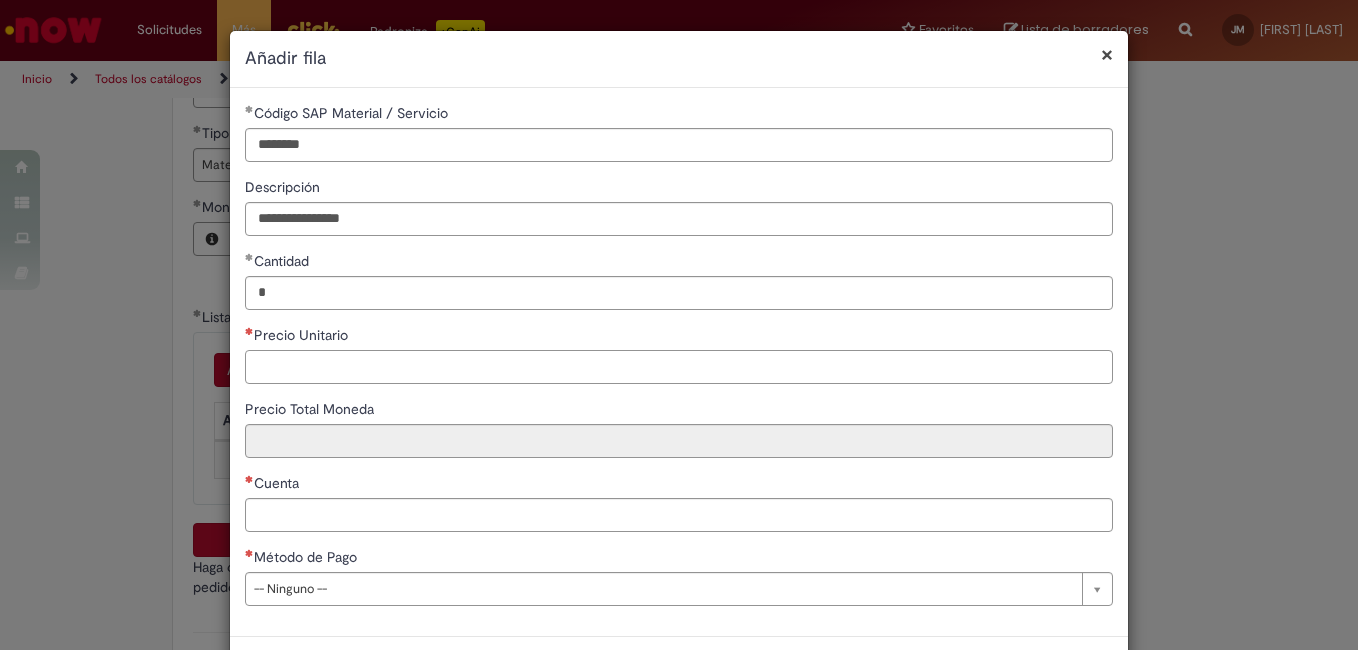 click on "Precio Unitario" at bounding box center [679, 367] 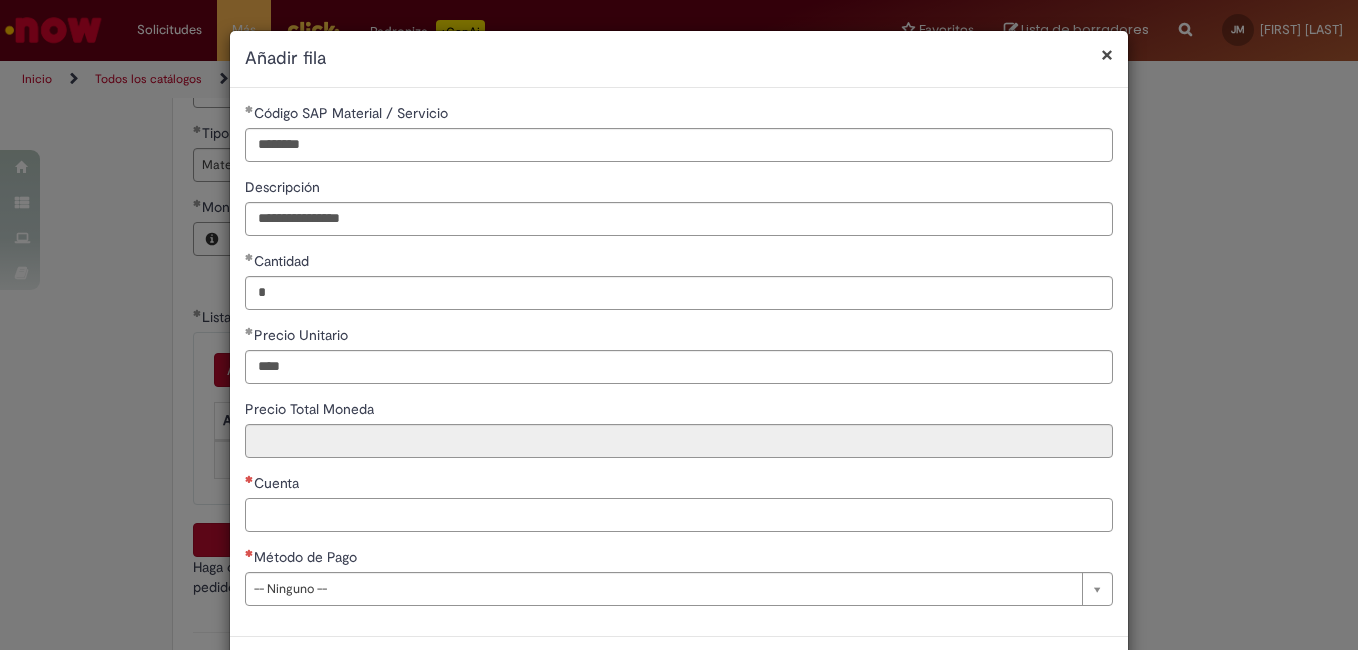 click on "Cuenta" at bounding box center (679, 515) 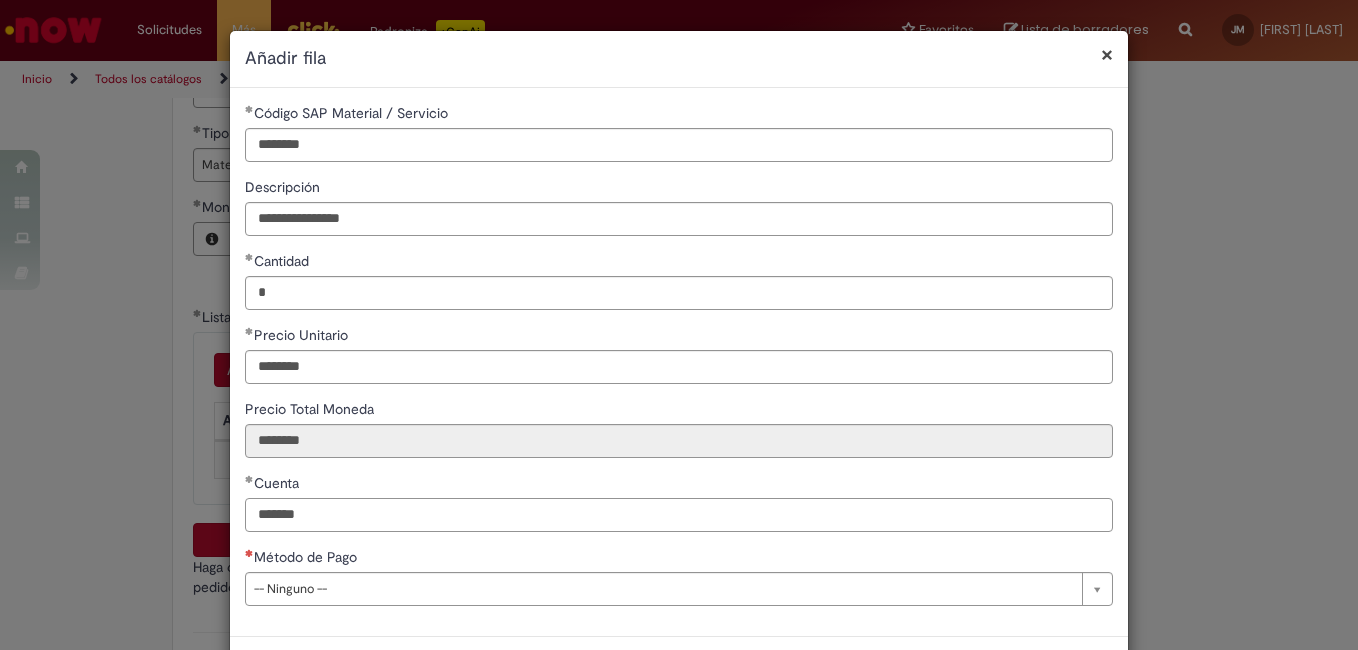 type on "*******" 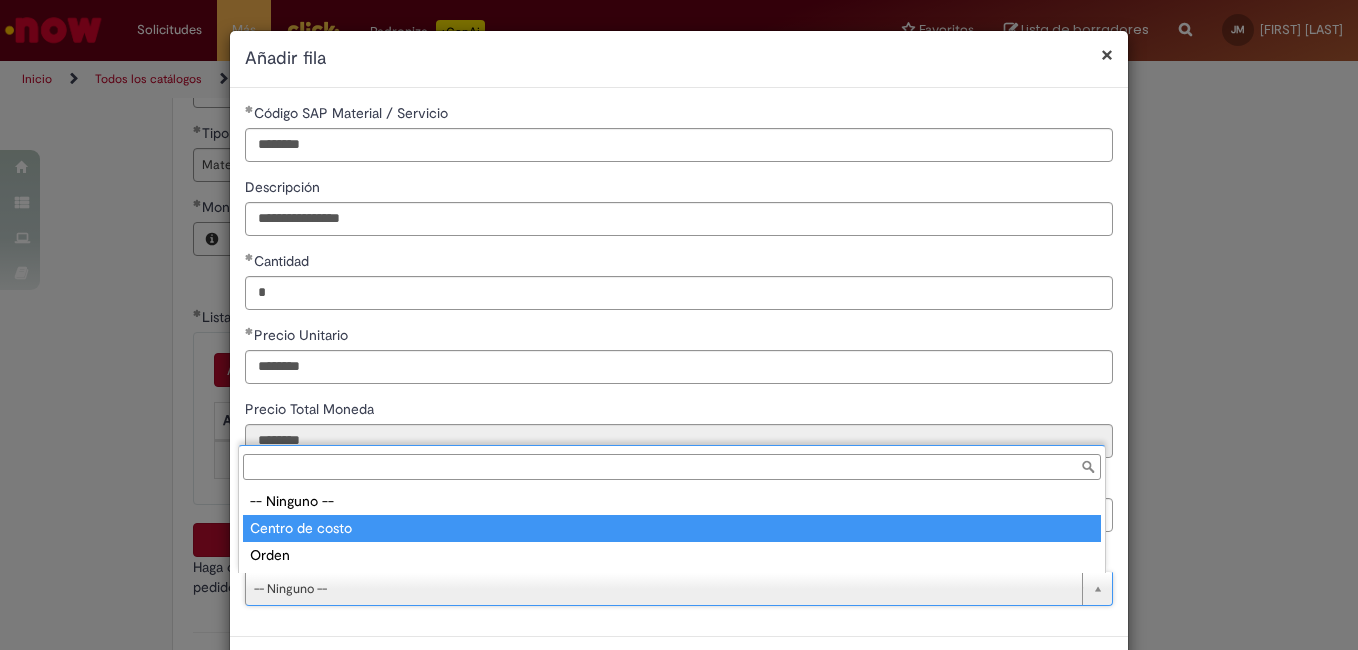 type on "**********" 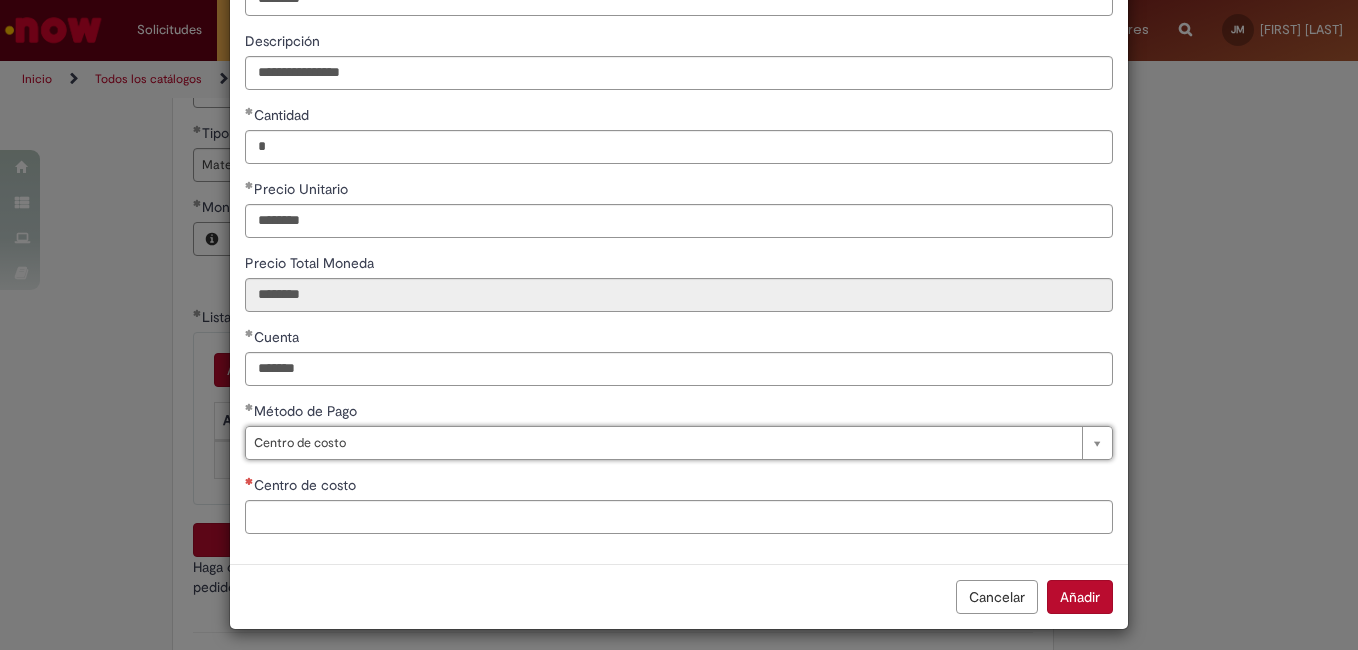scroll, scrollTop: 156, scrollLeft: 0, axis: vertical 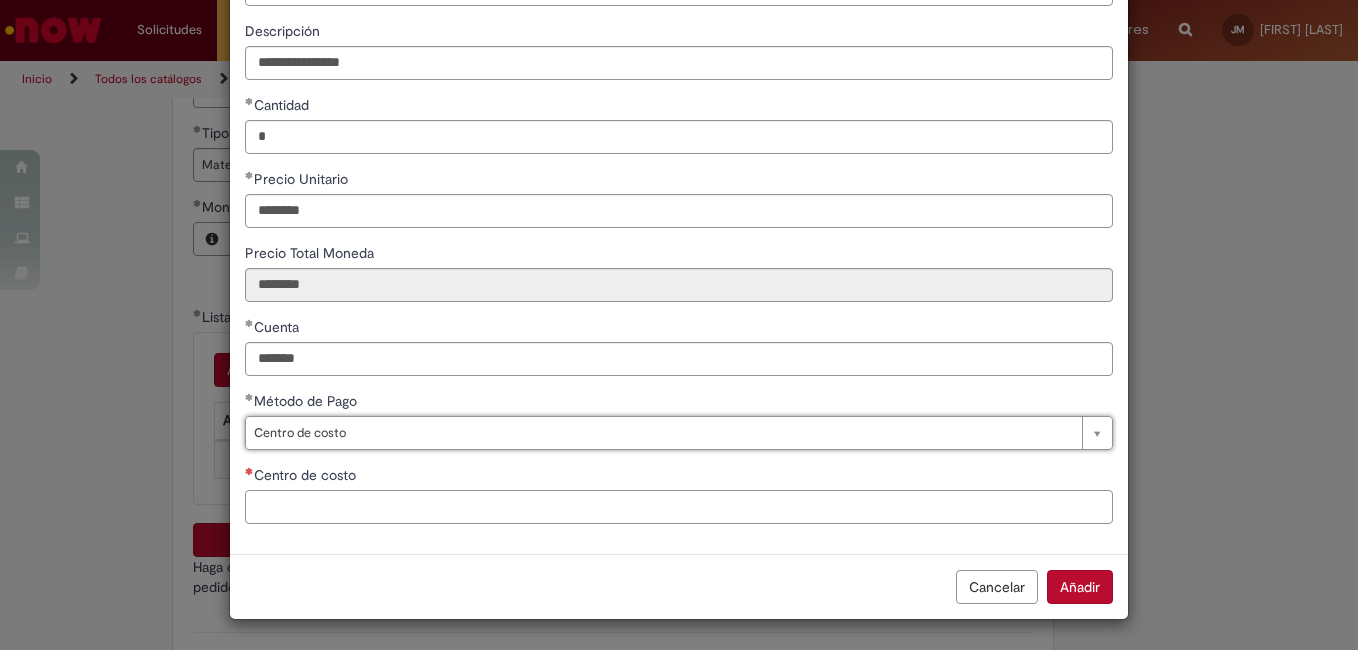 click on "Centro de costo" at bounding box center [679, 507] 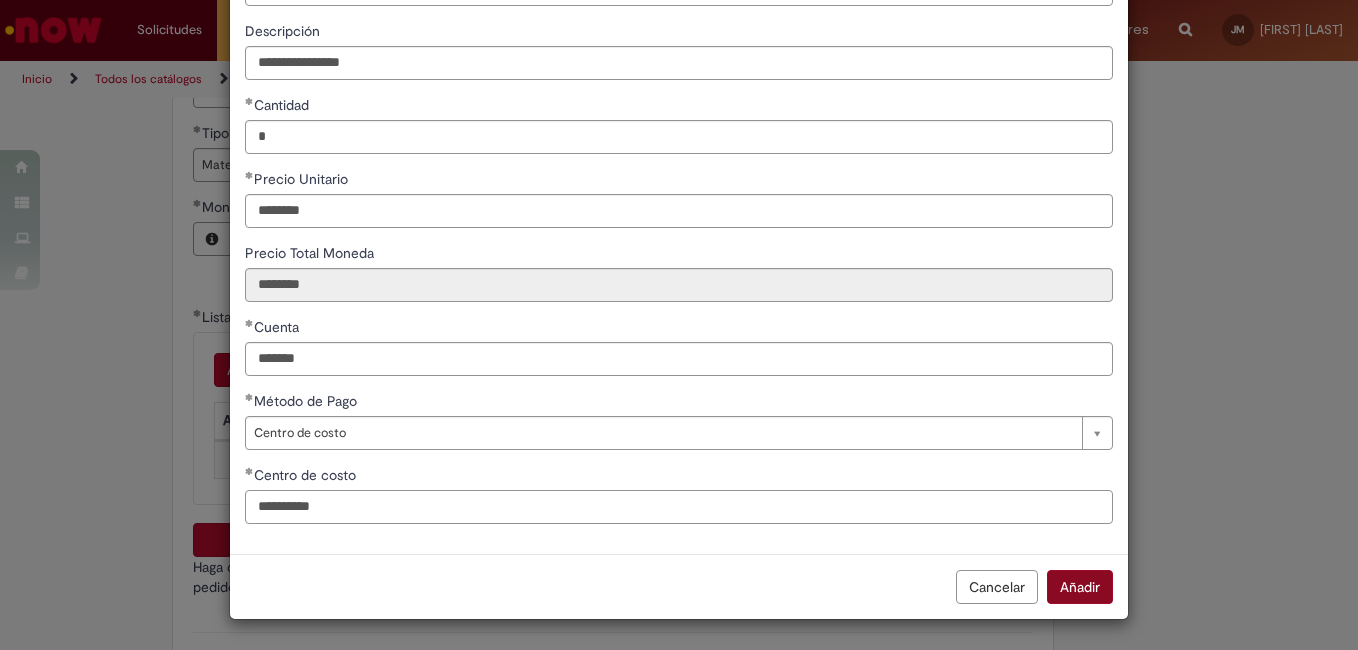 type on "**********" 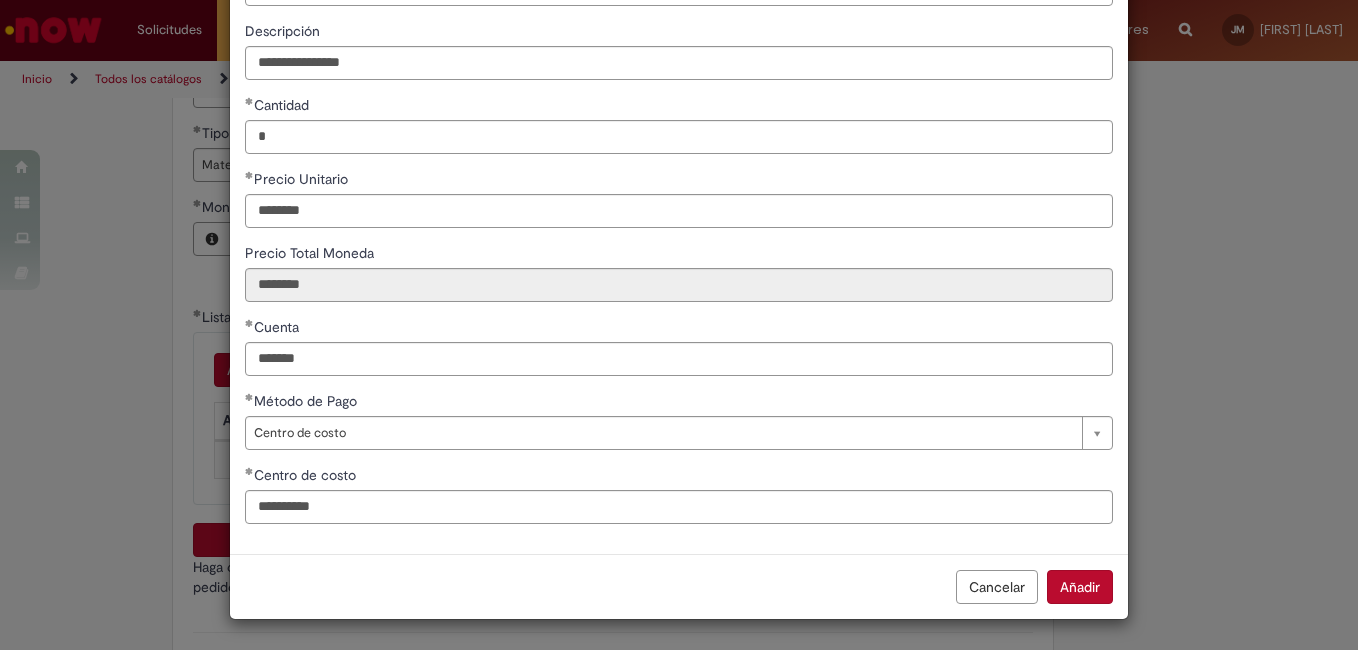 click on "Añadir" at bounding box center [1080, 587] 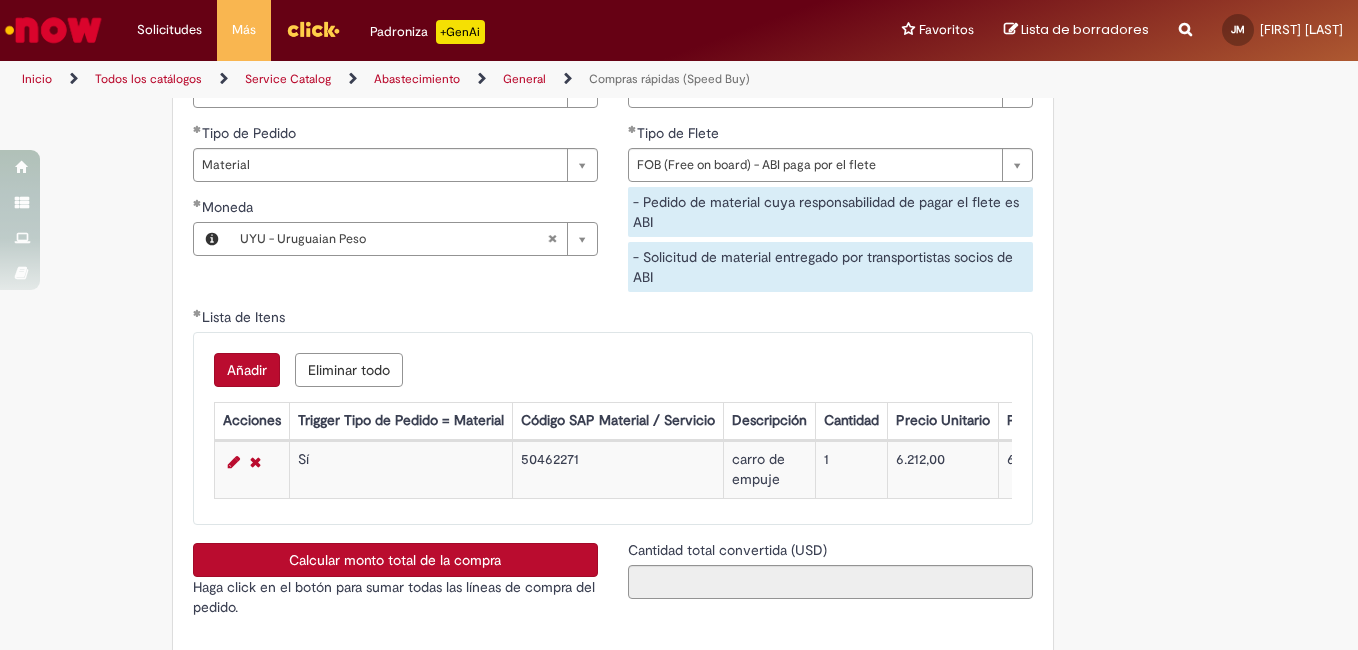 click on "Calcular monto total de la compra" at bounding box center (395, 560) 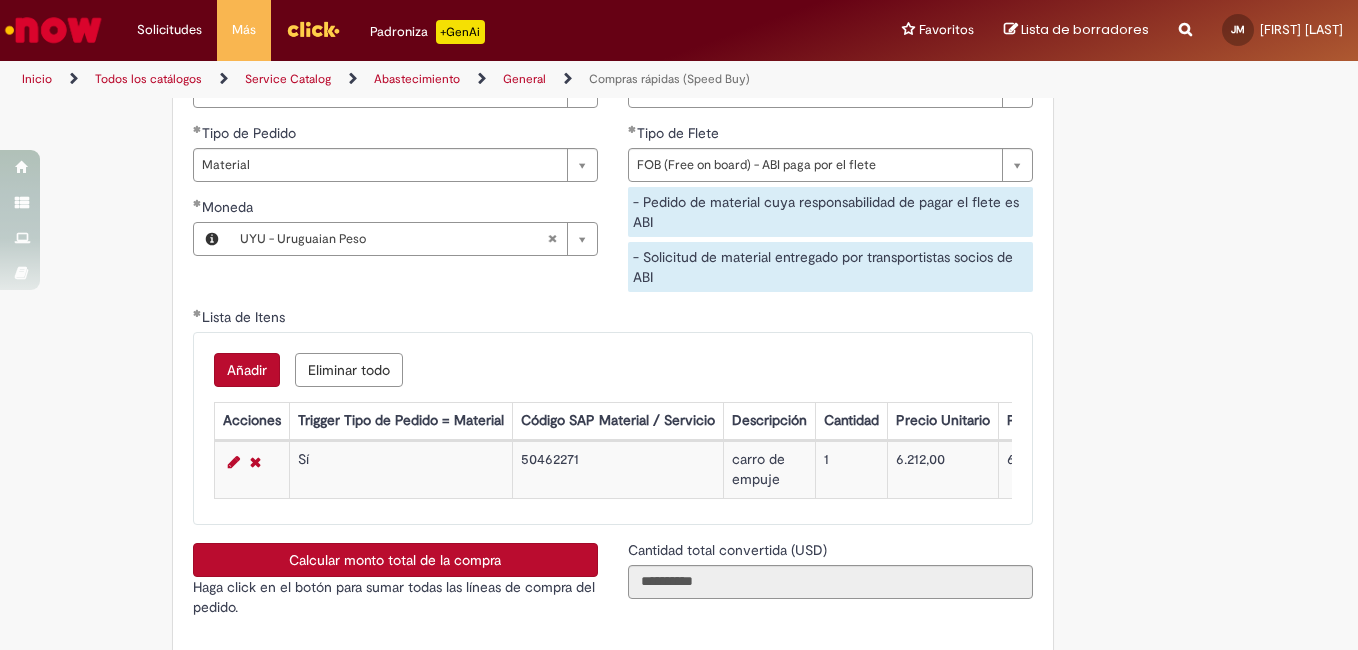 scroll, scrollTop: 3100, scrollLeft: 0, axis: vertical 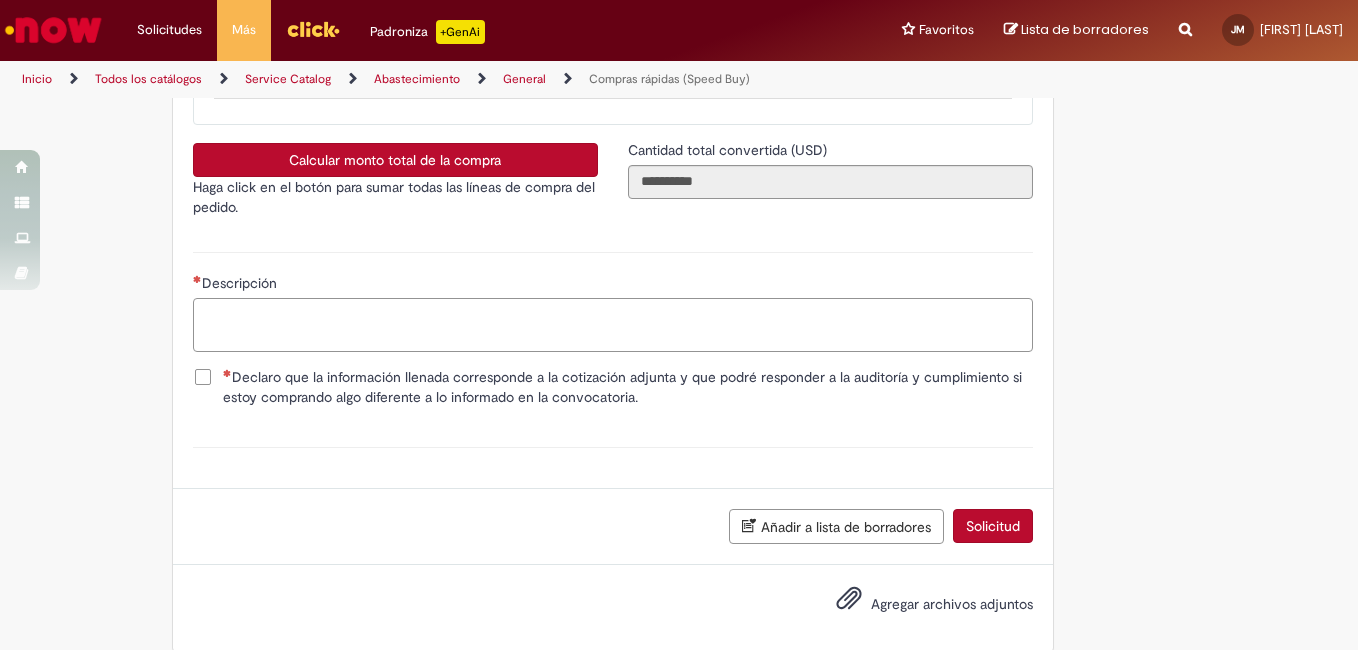 click on "Descripción" at bounding box center (613, 325) 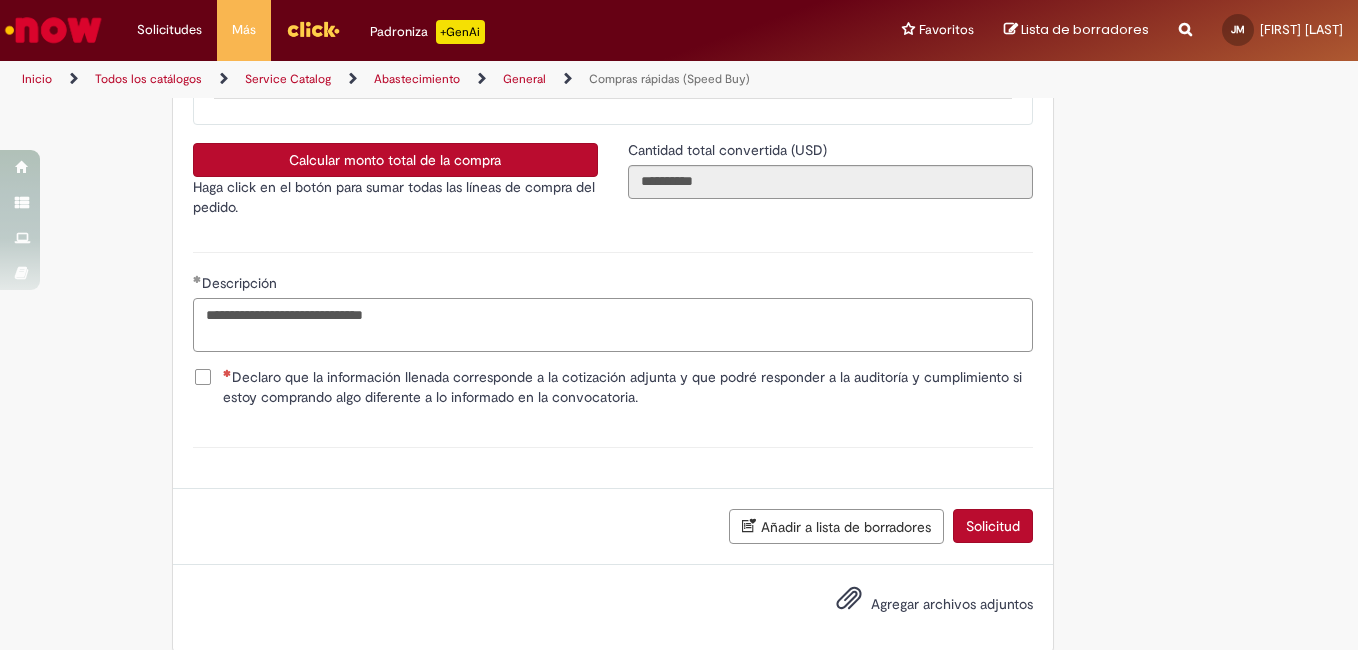 type on "**********" 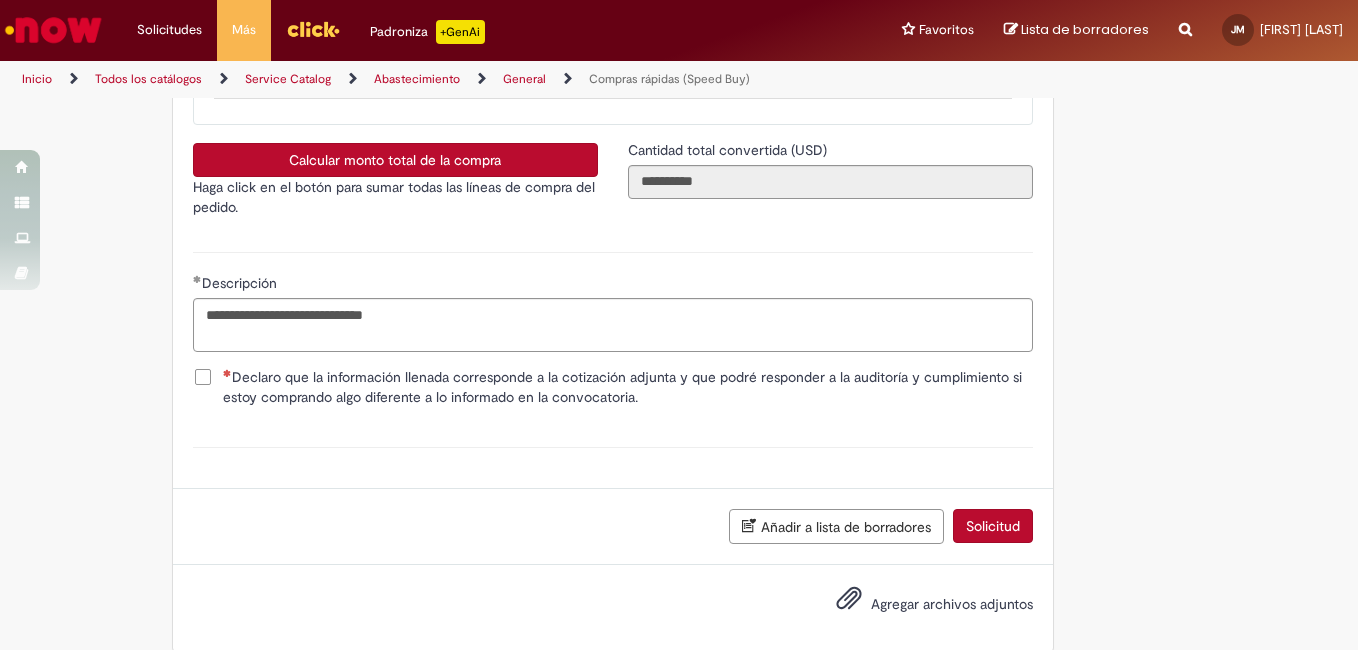 click on "Declaro que la información llenada corresponde a la cotización adjunta y que podré responder a la auditoría y cumplimiento si estoy comprando algo diferente a lo informado en la convocatoria." at bounding box center (628, 387) 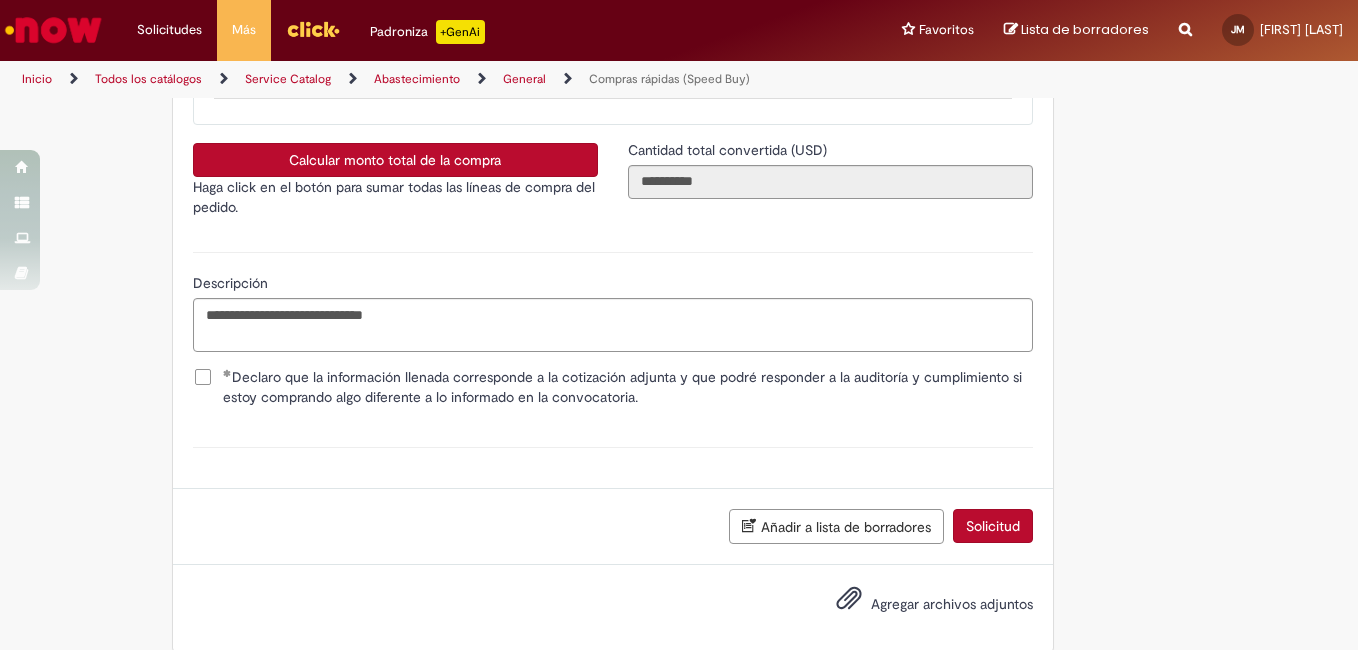 click on "Agregar archivos adjuntos" at bounding box center (952, 604) 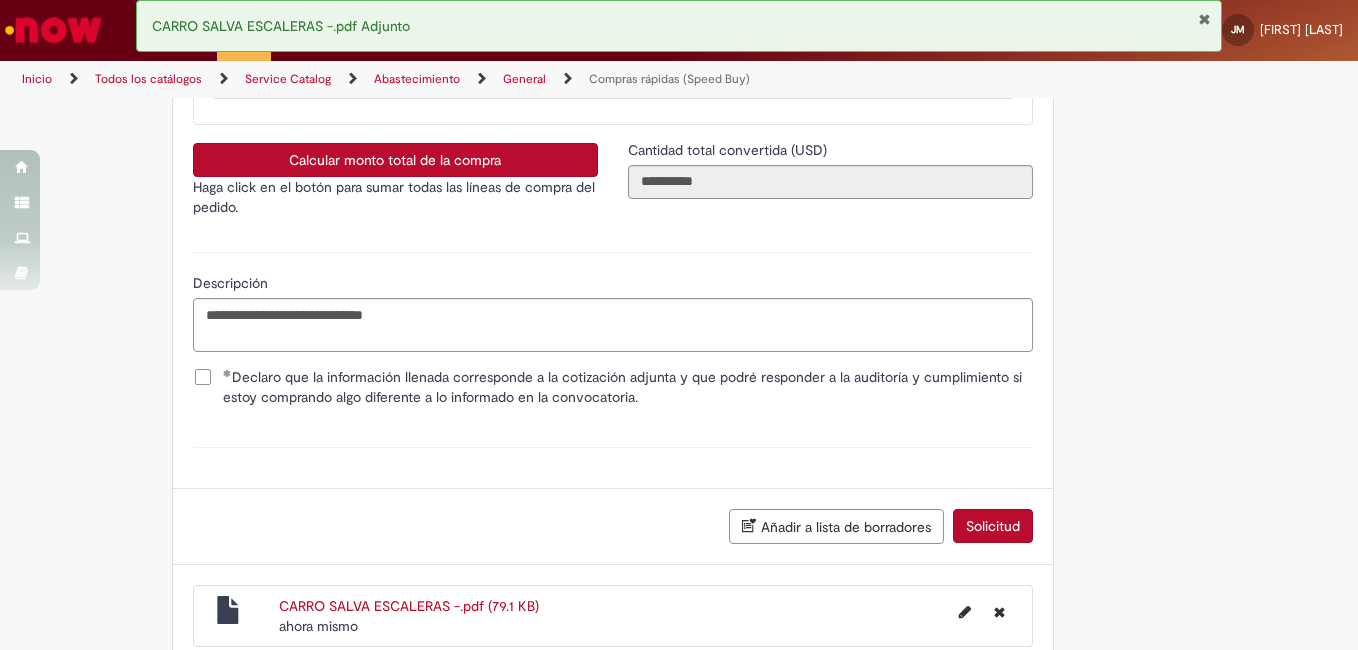 click on "Solicitud" at bounding box center (993, 526) 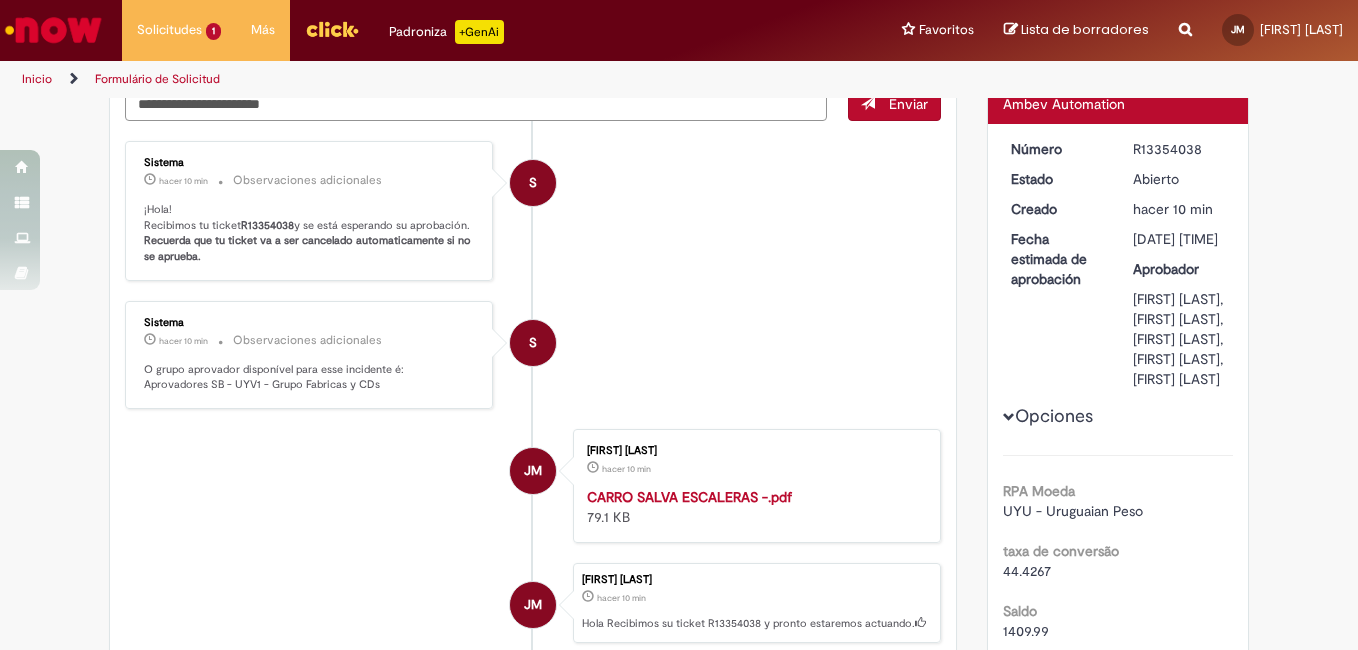 scroll, scrollTop: 0, scrollLeft: 0, axis: both 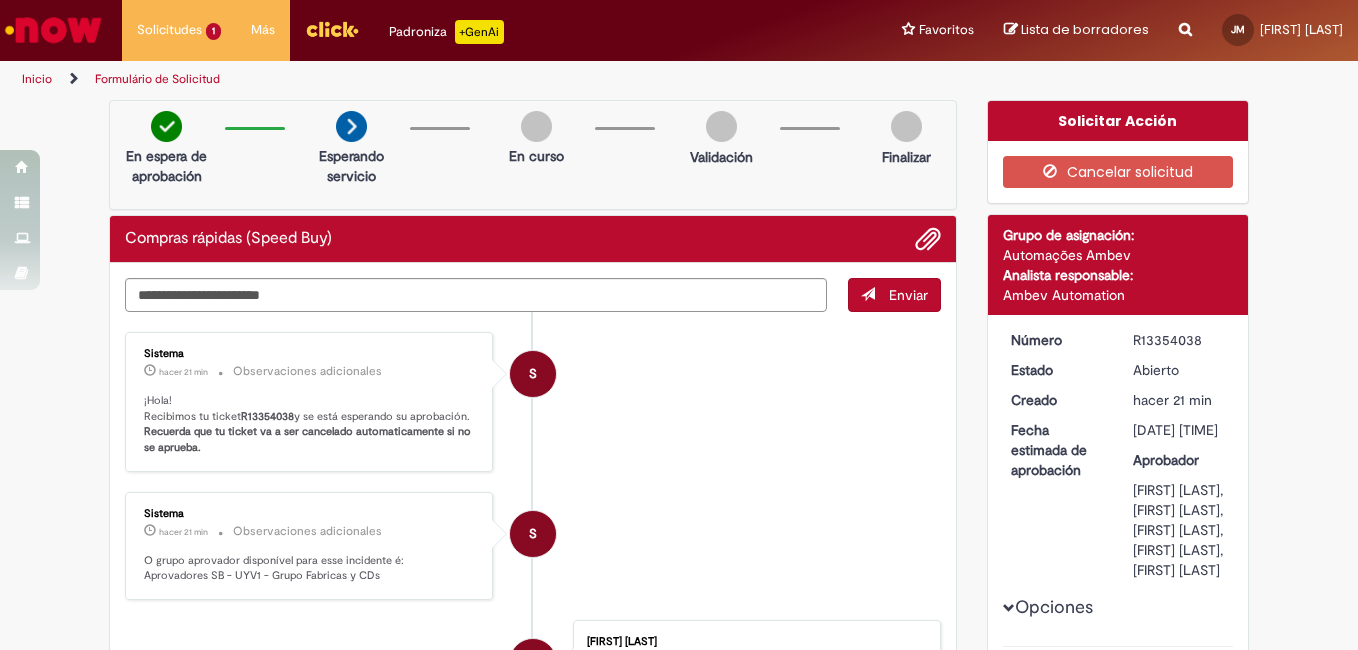 drag, startPoint x: 625, startPoint y: 393, endPoint x: 644, endPoint y: 400, distance: 20.248457 